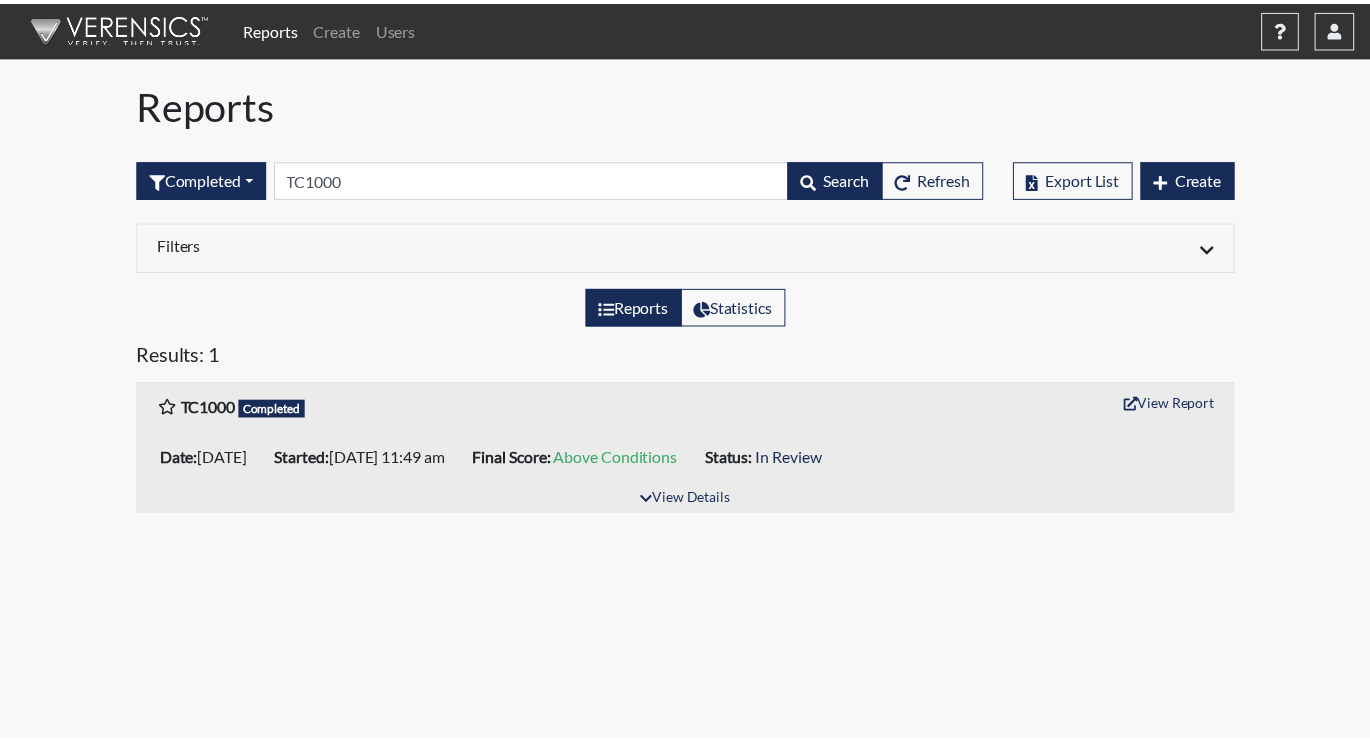 scroll, scrollTop: 0, scrollLeft: 0, axis: both 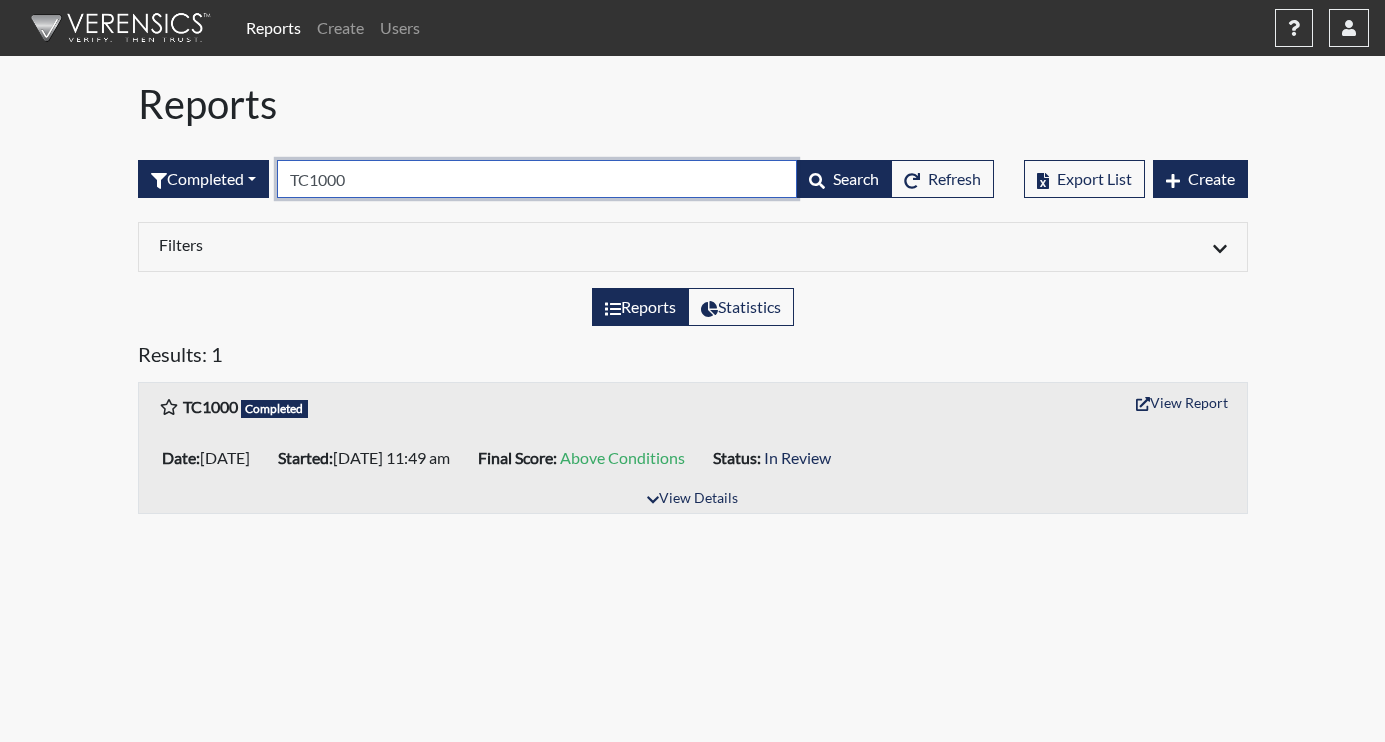 click on "TC1000" at bounding box center (537, 179) 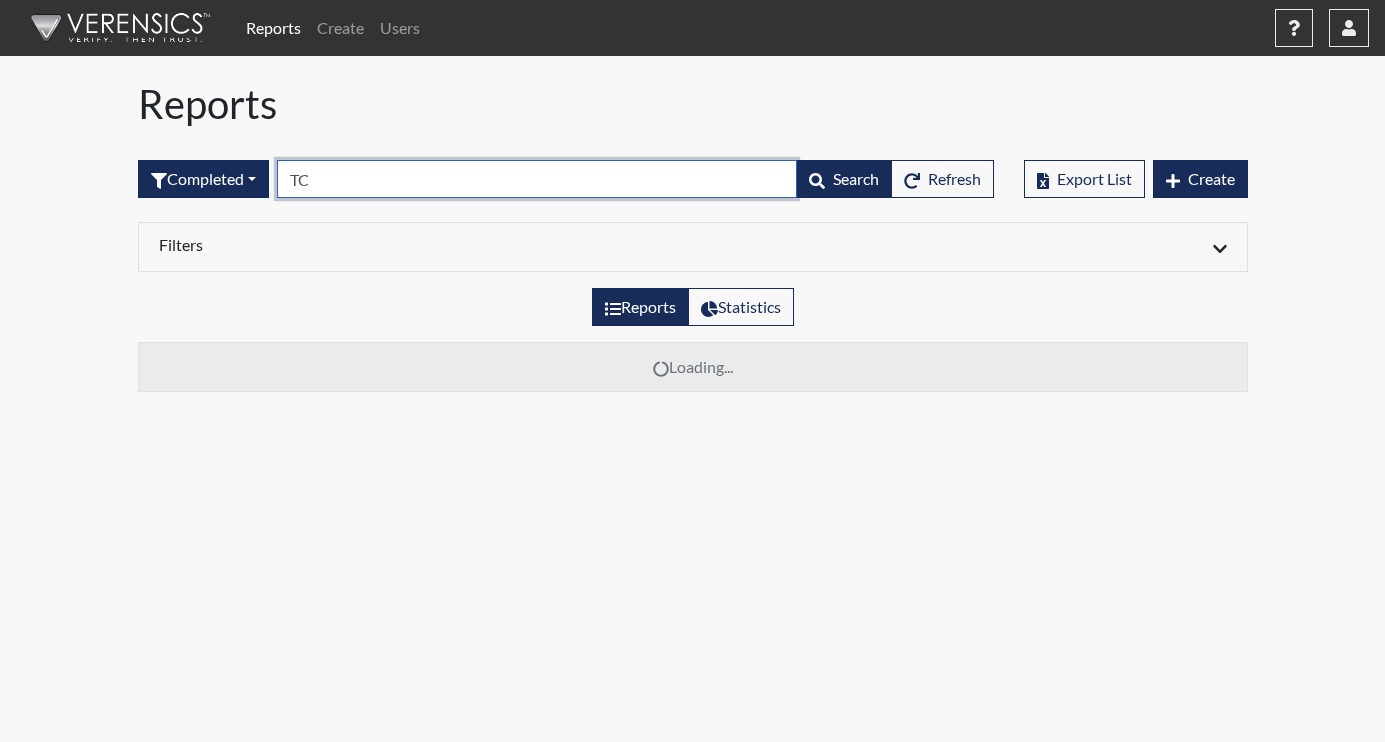 type on "T" 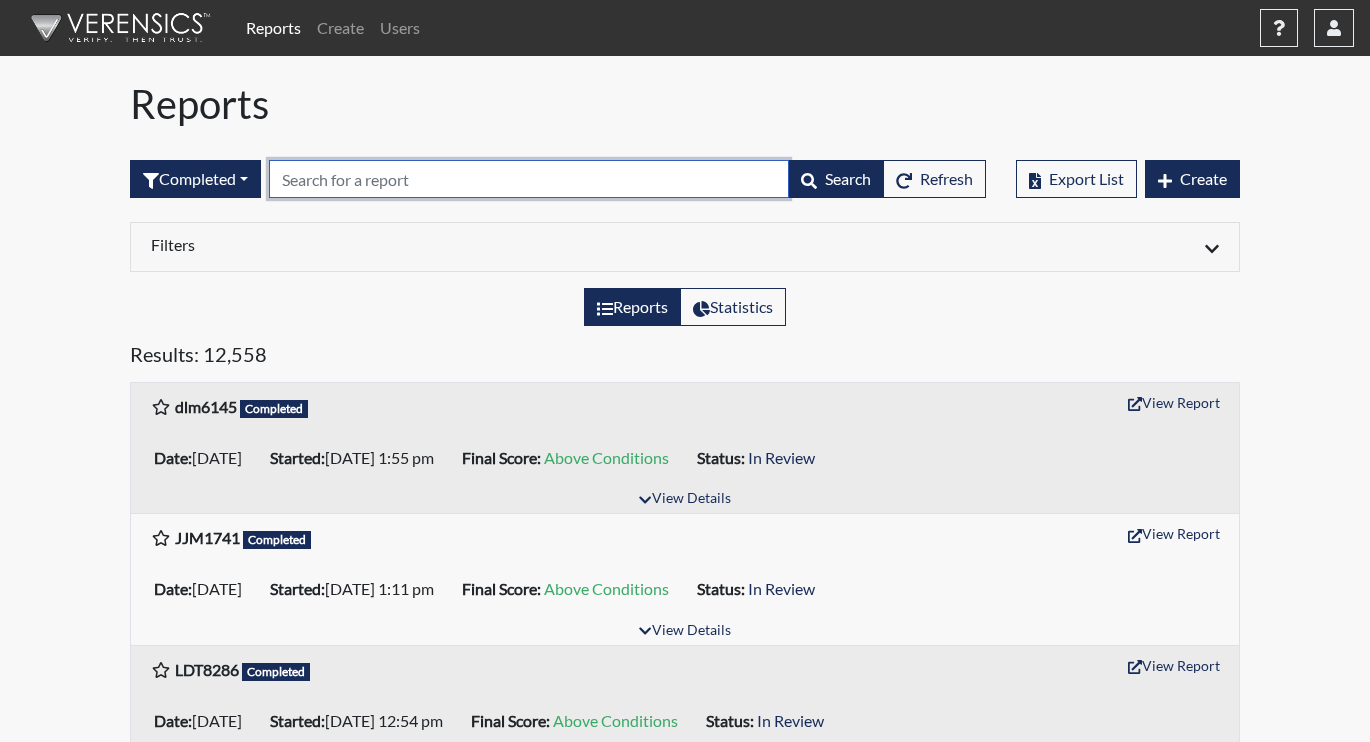 paste on "EZD9538" 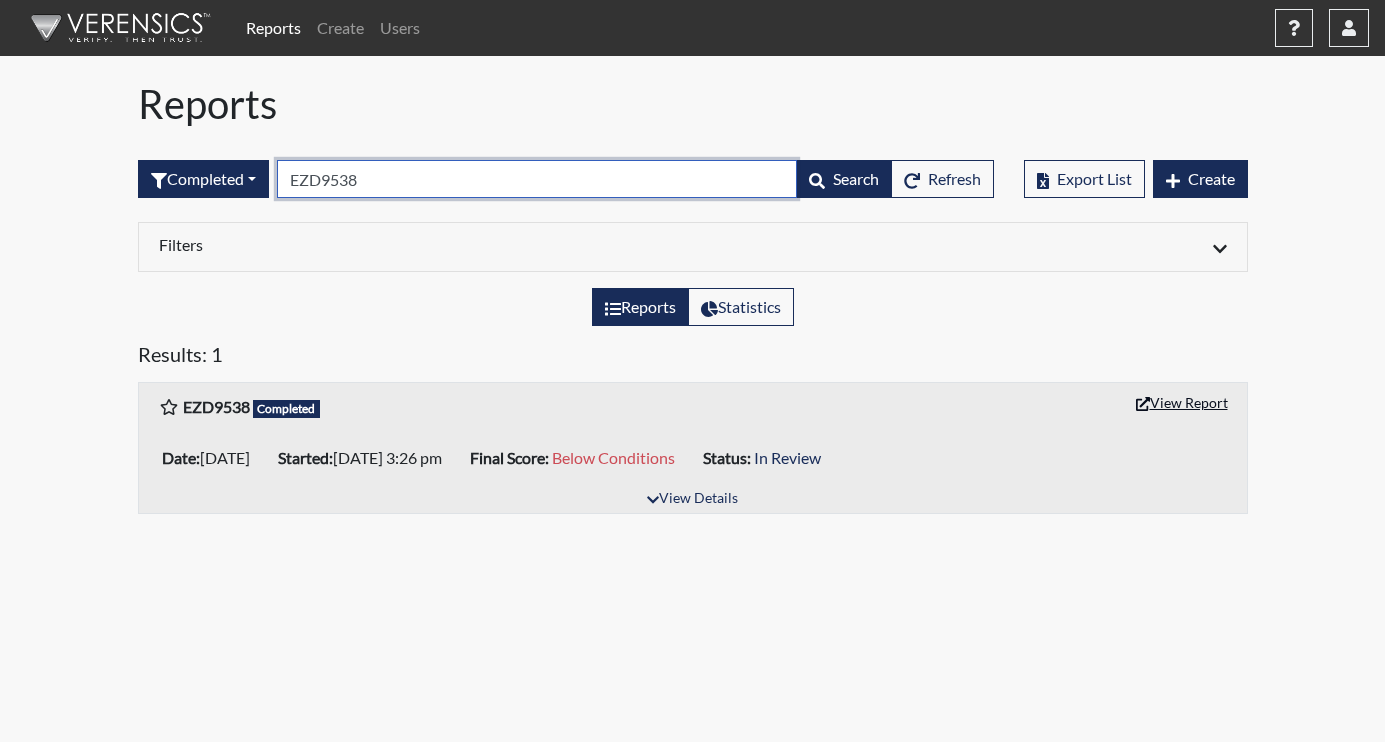 type on "EZD9538" 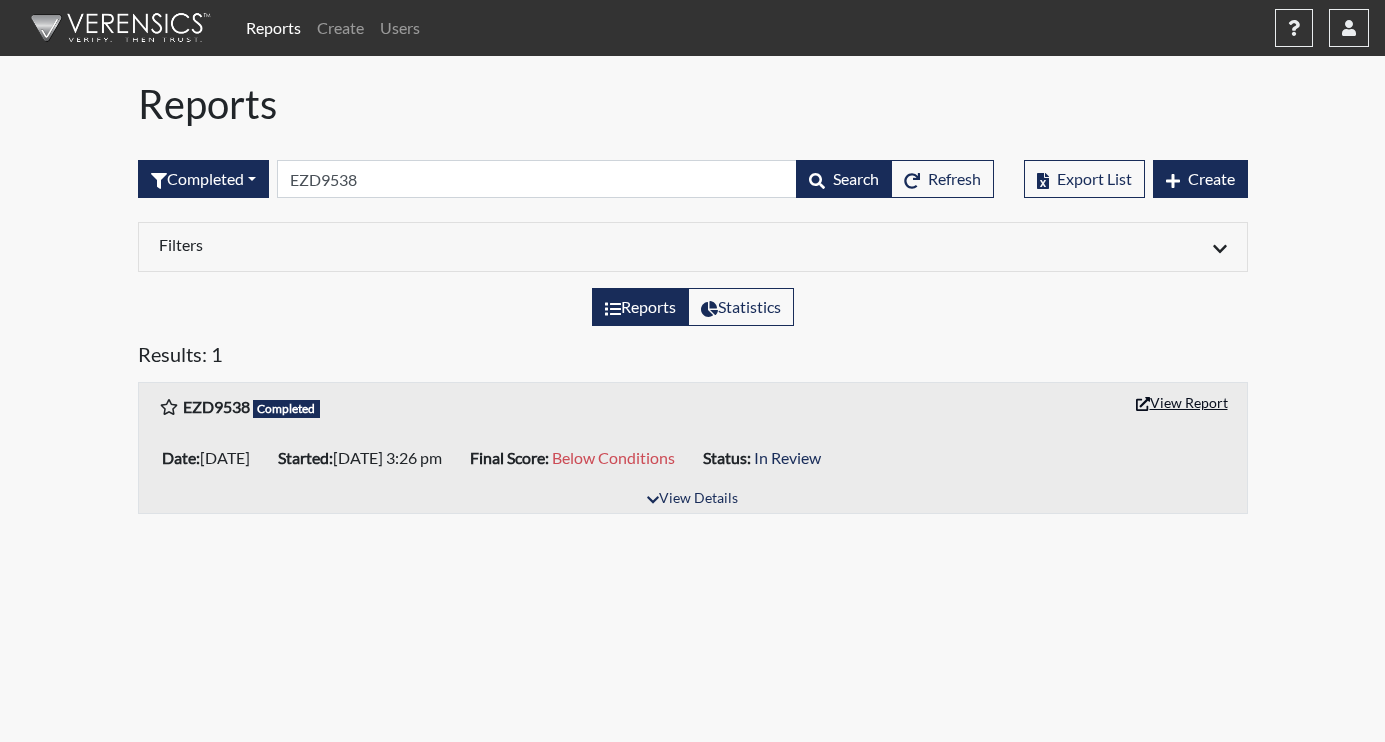 click on "View Report" at bounding box center (1182, 402) 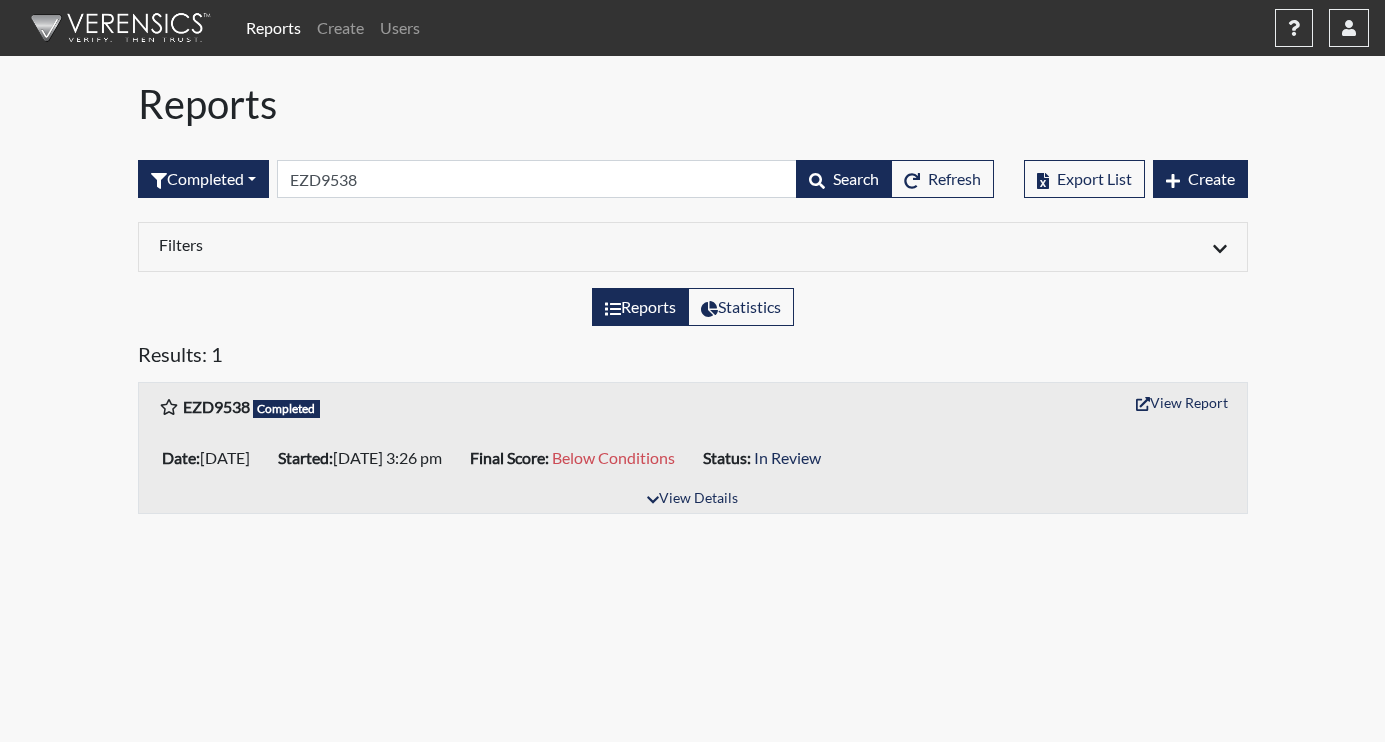 click on "Reports" at bounding box center [273, 28] 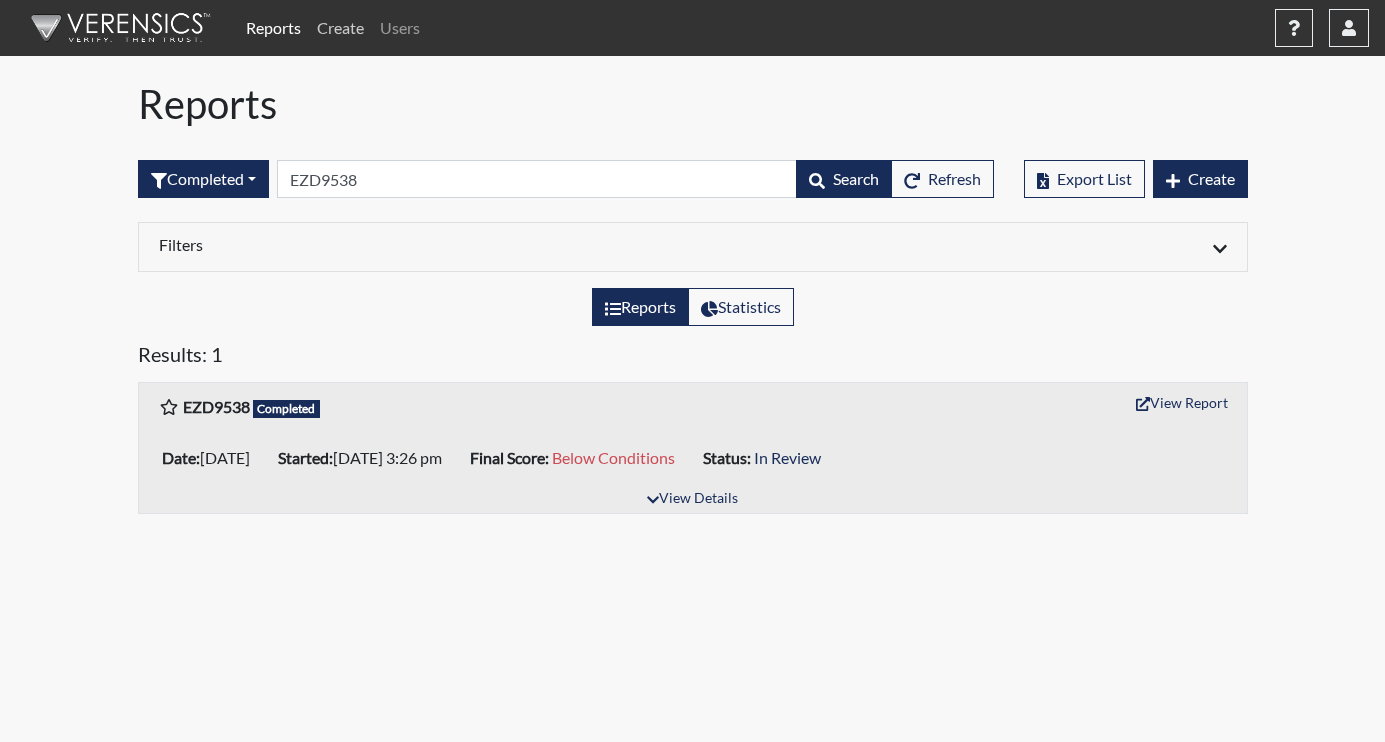 click on "Create" at bounding box center [340, 28] 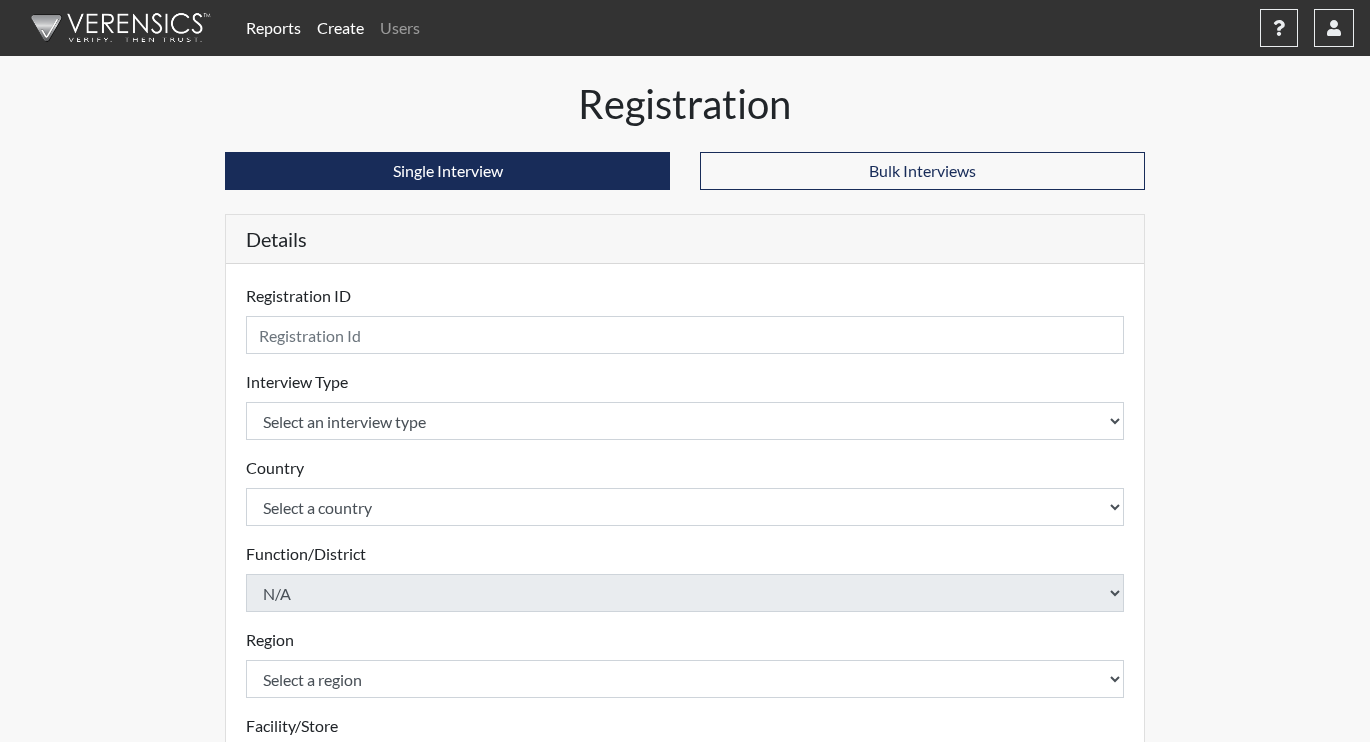 click on "Reports" at bounding box center [273, 28] 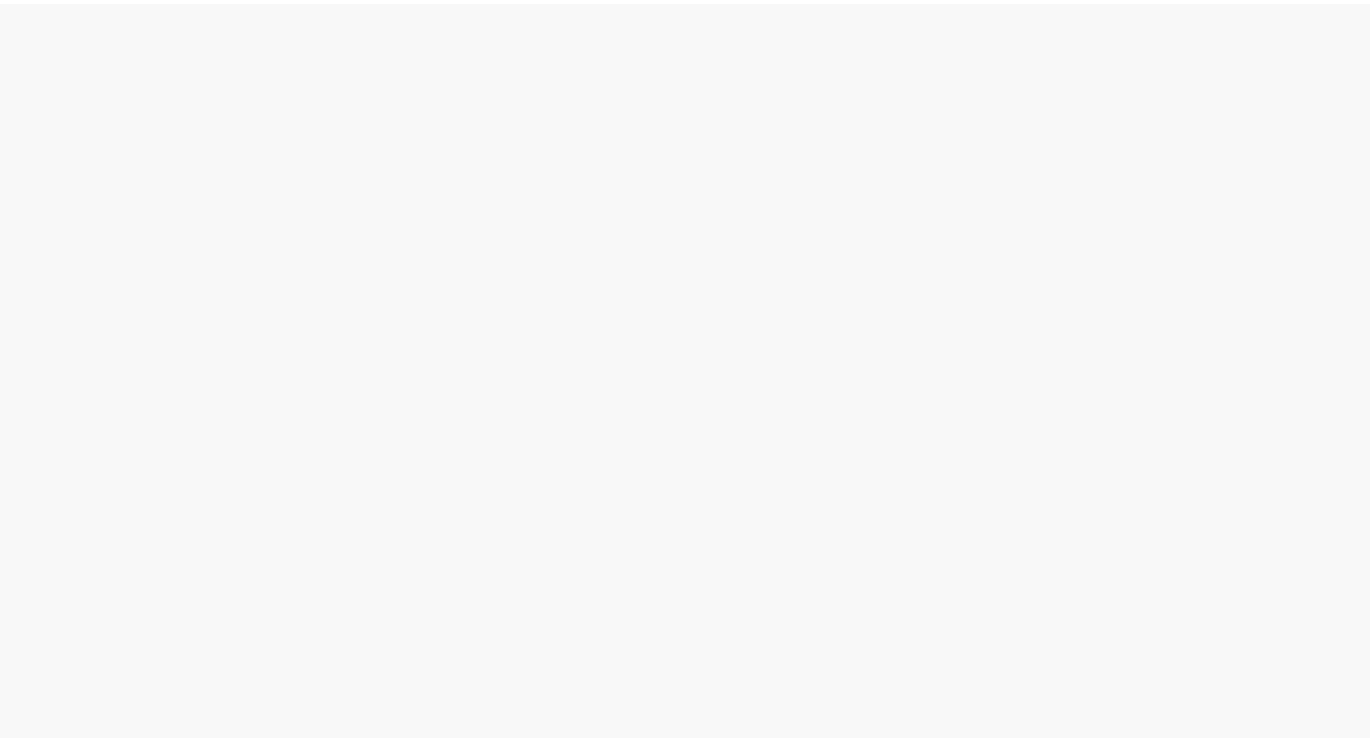 scroll, scrollTop: 0, scrollLeft: 0, axis: both 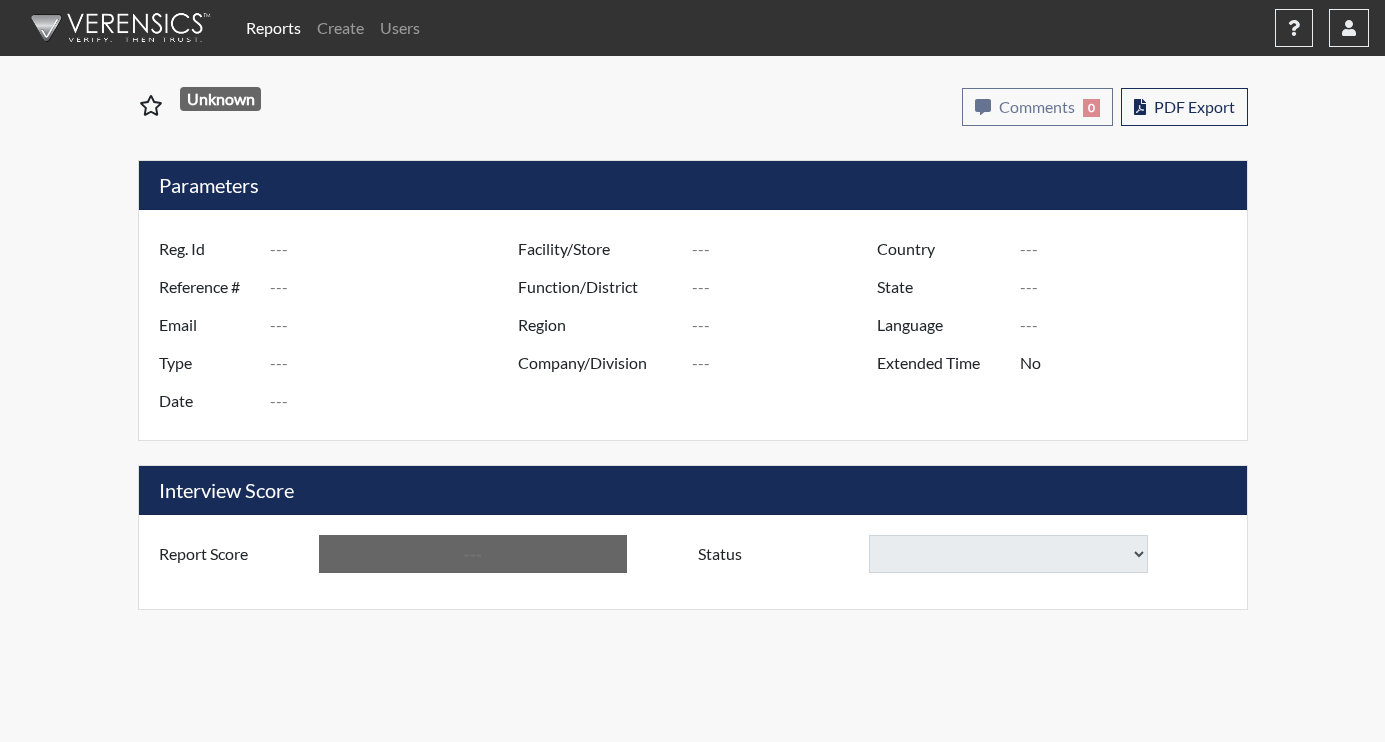 type on "EZD9538" 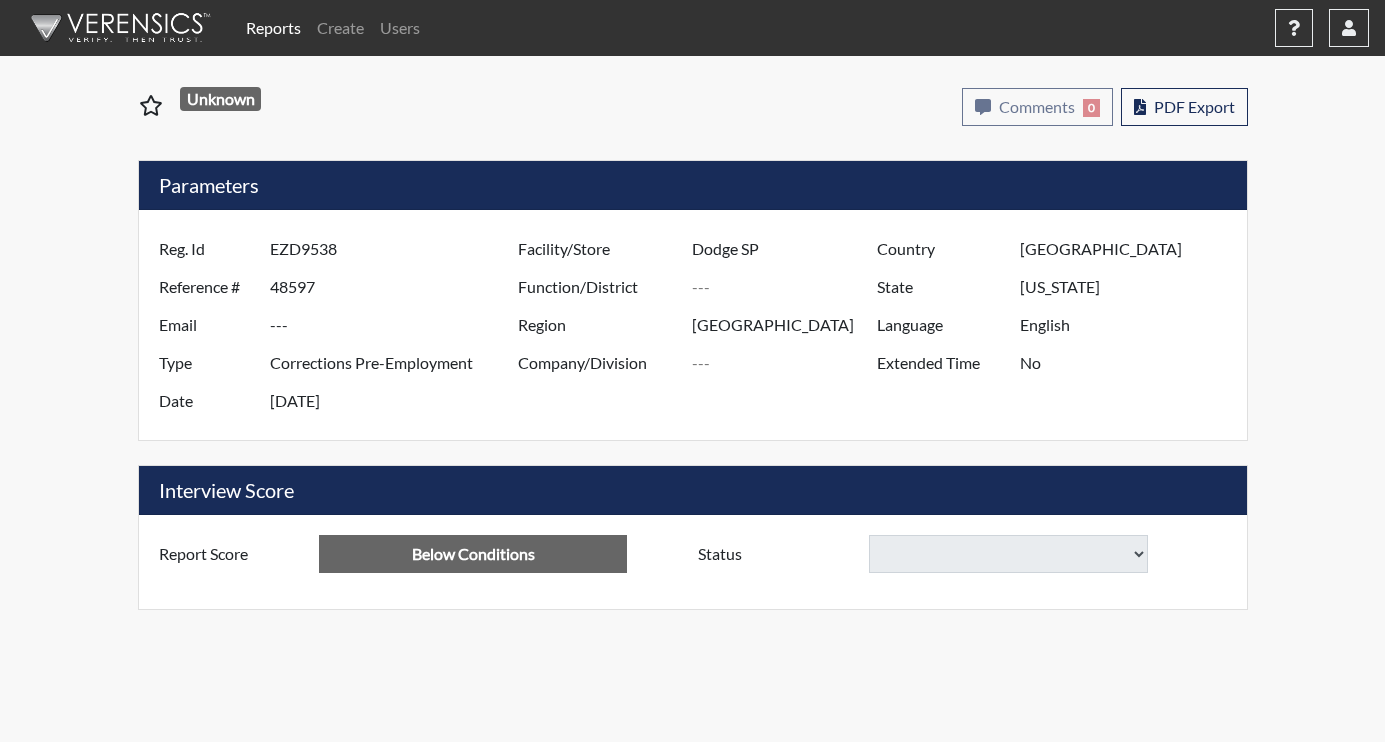 select 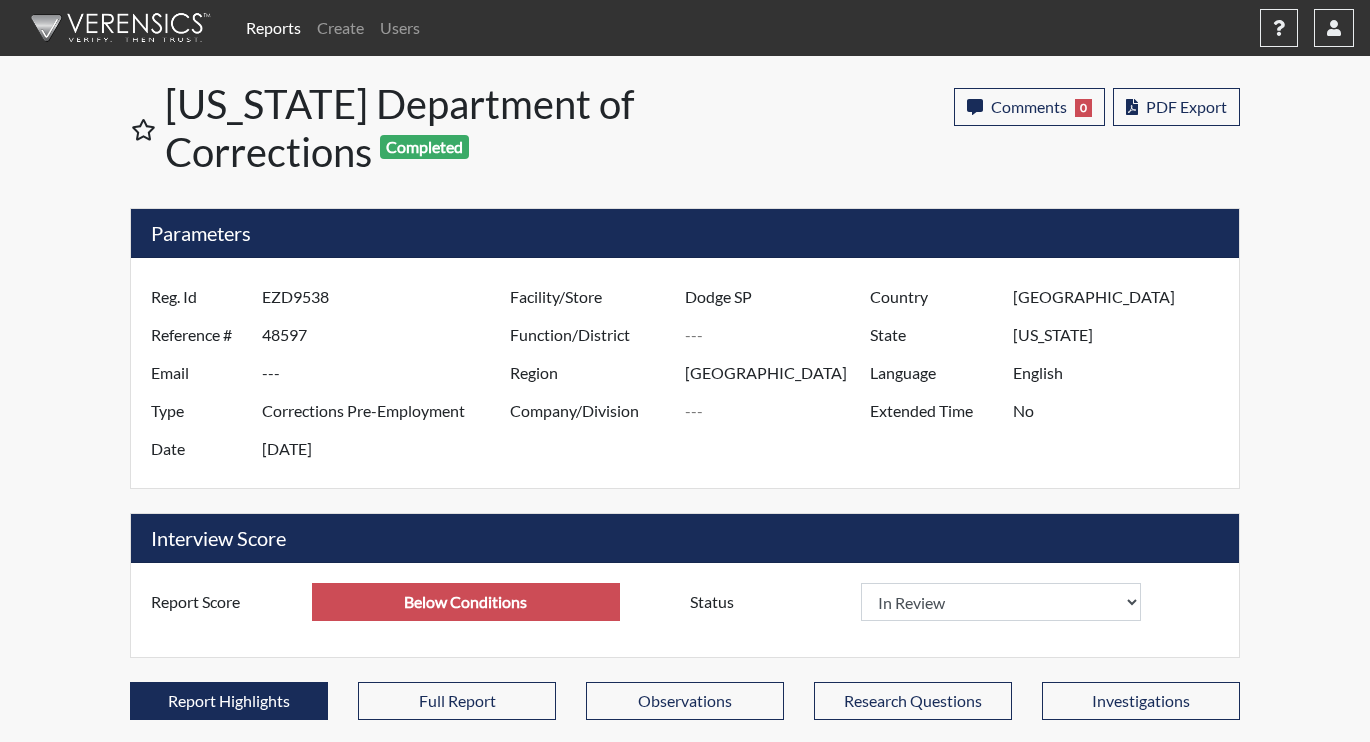 scroll, scrollTop: 999668, scrollLeft: 999169, axis: both 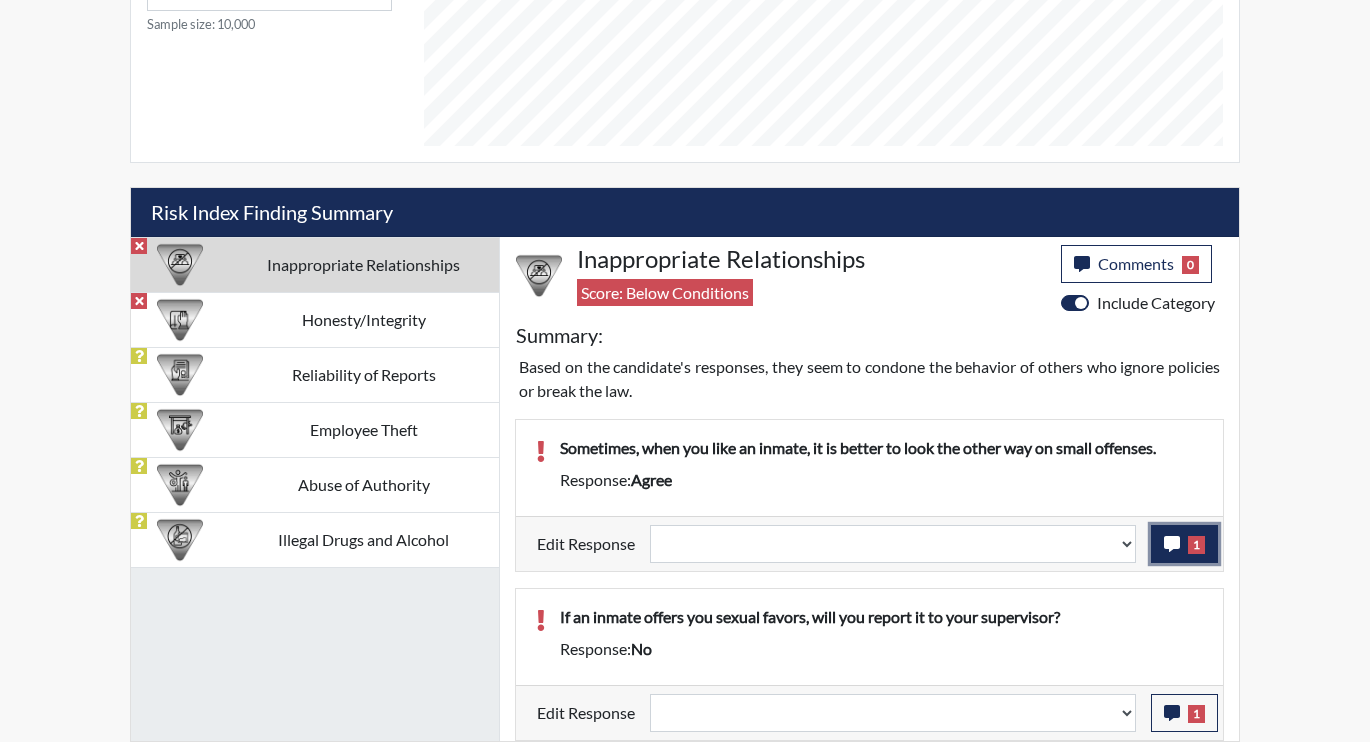 click on "1" at bounding box center [1184, 544] 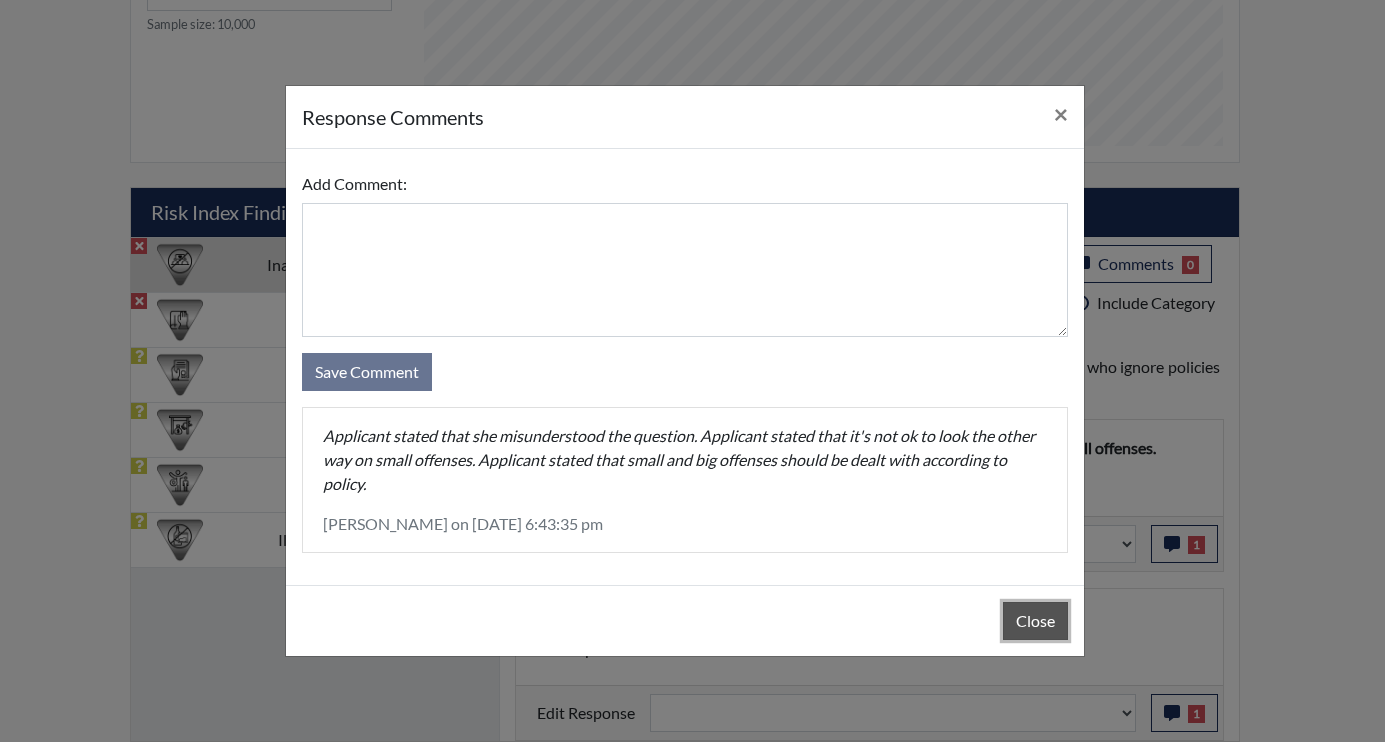 click on "Close" at bounding box center [1035, 621] 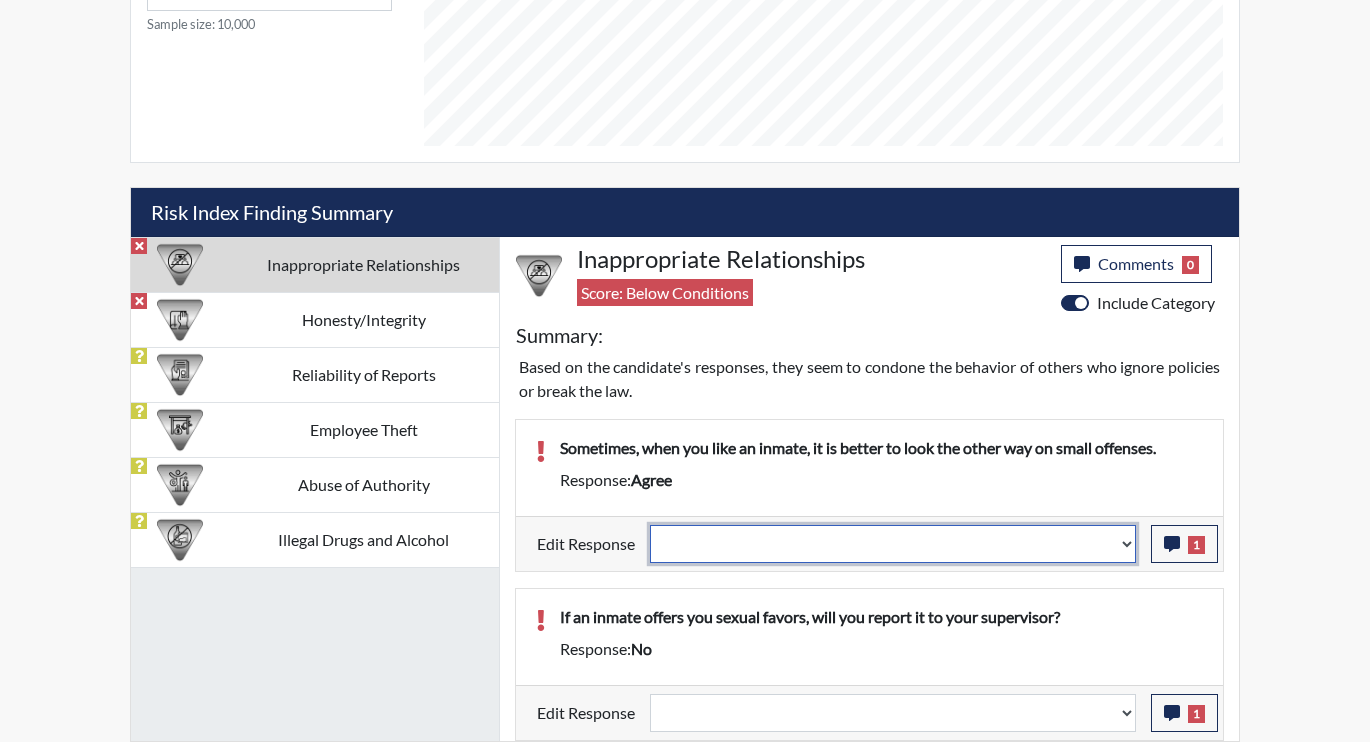 click on "Question is not relevant. Results will be updated. Reasonable explanation provided. Results will be updated. Response confirmed, which places the score below conditions. Clear the response edit. Results will be updated." at bounding box center [893, 544] 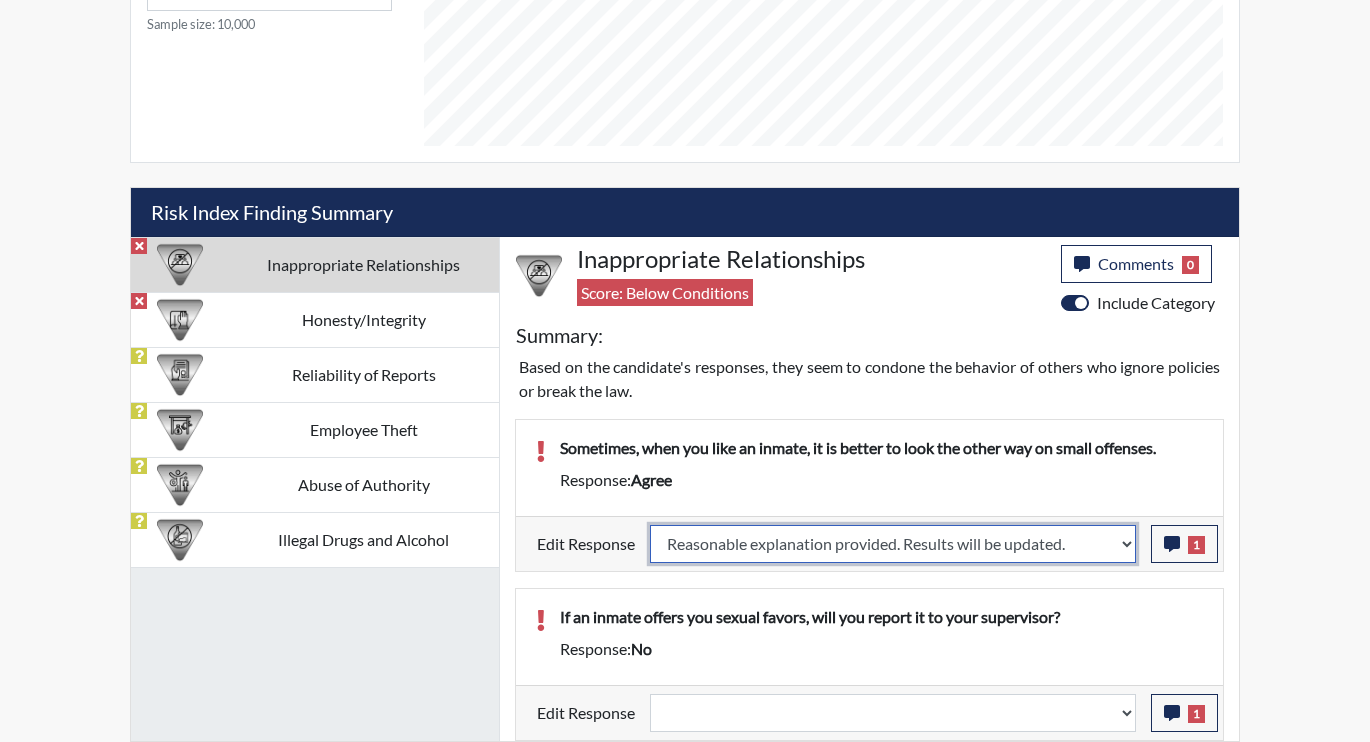 click on "Question is not relevant. Results will be updated. Reasonable explanation provided. Results will be updated. Response confirmed, which places the score below conditions. Clear the response edit. Results will be updated." at bounding box center (893, 544) 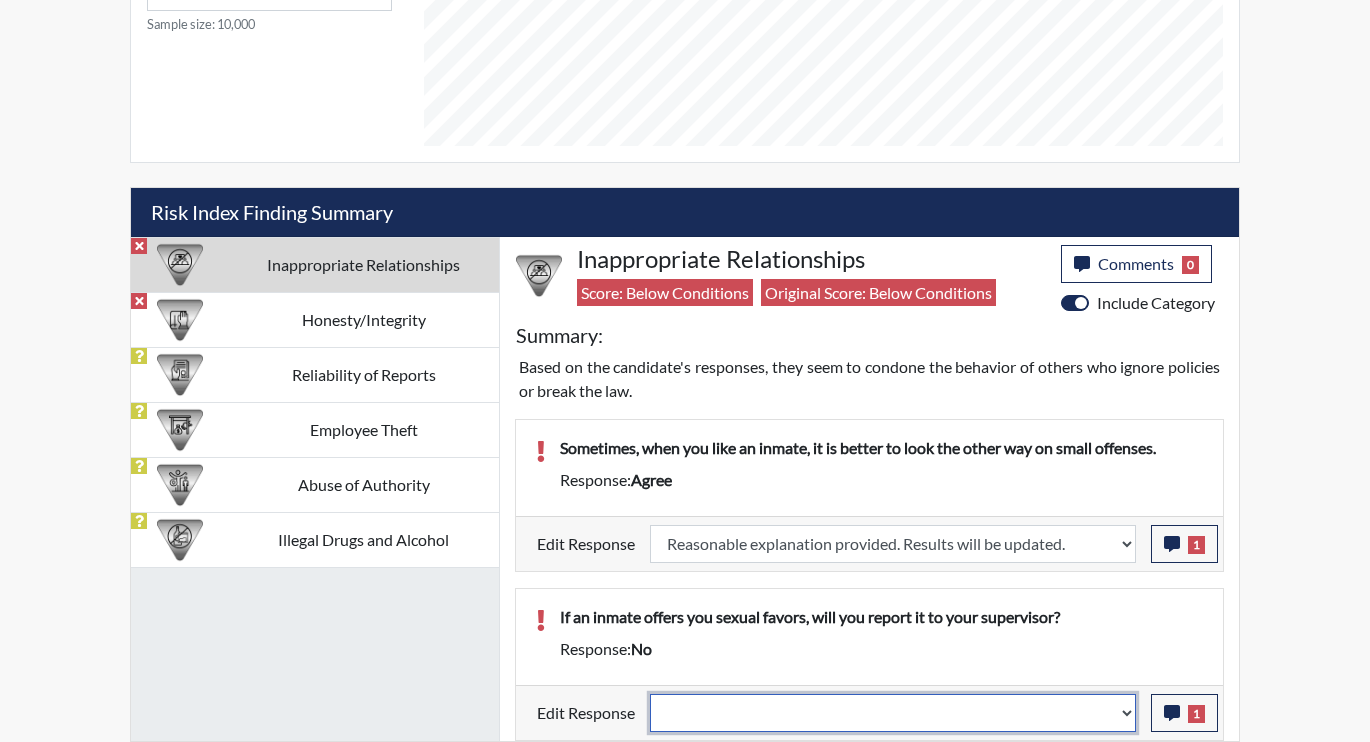 click on "Question is not relevant. Results will be updated. Reasonable explanation provided. Results will be updated. Response confirmed, which places the score below conditions. Clear the response edit. Results will be updated." at bounding box center [893, 713] 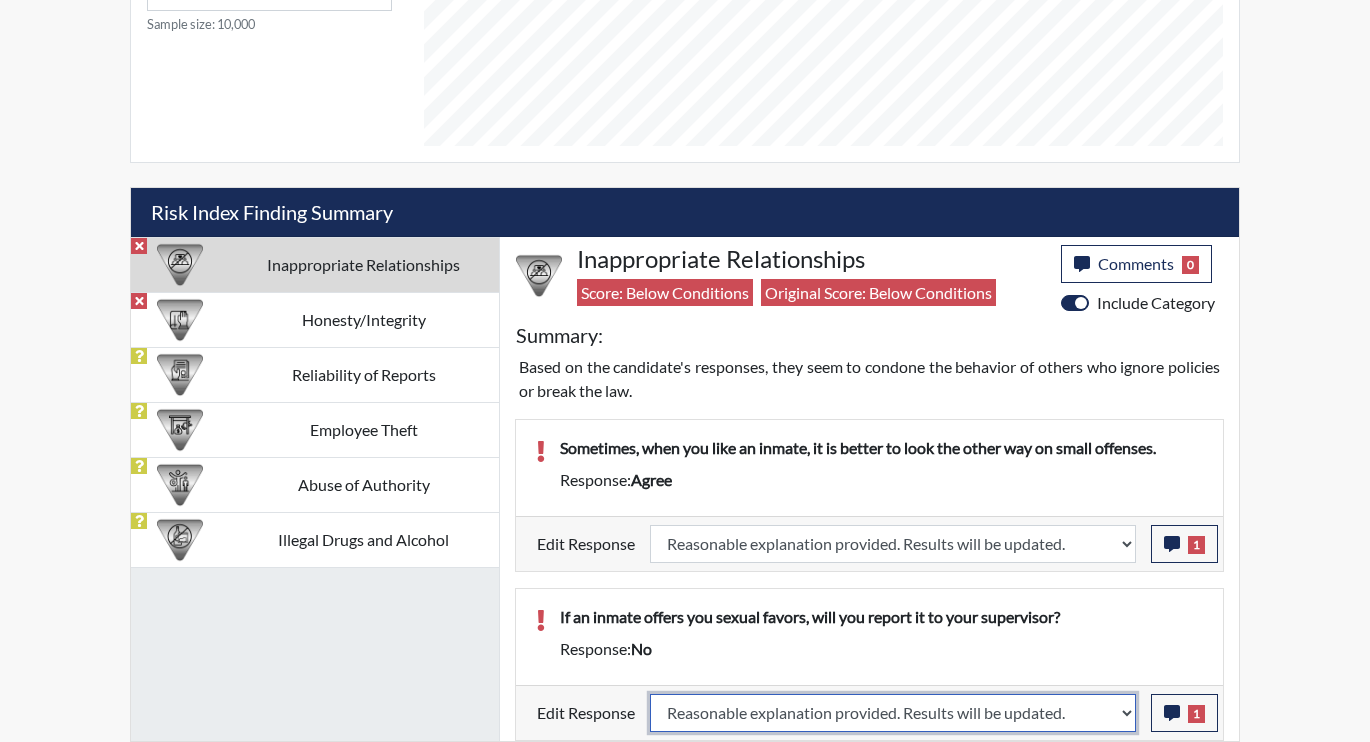 click on "Question is not relevant. Results will be updated. Reasonable explanation provided. Results will be updated. Response confirmed, which places the score below conditions. Clear the response edit. Results will be updated." at bounding box center (893, 713) 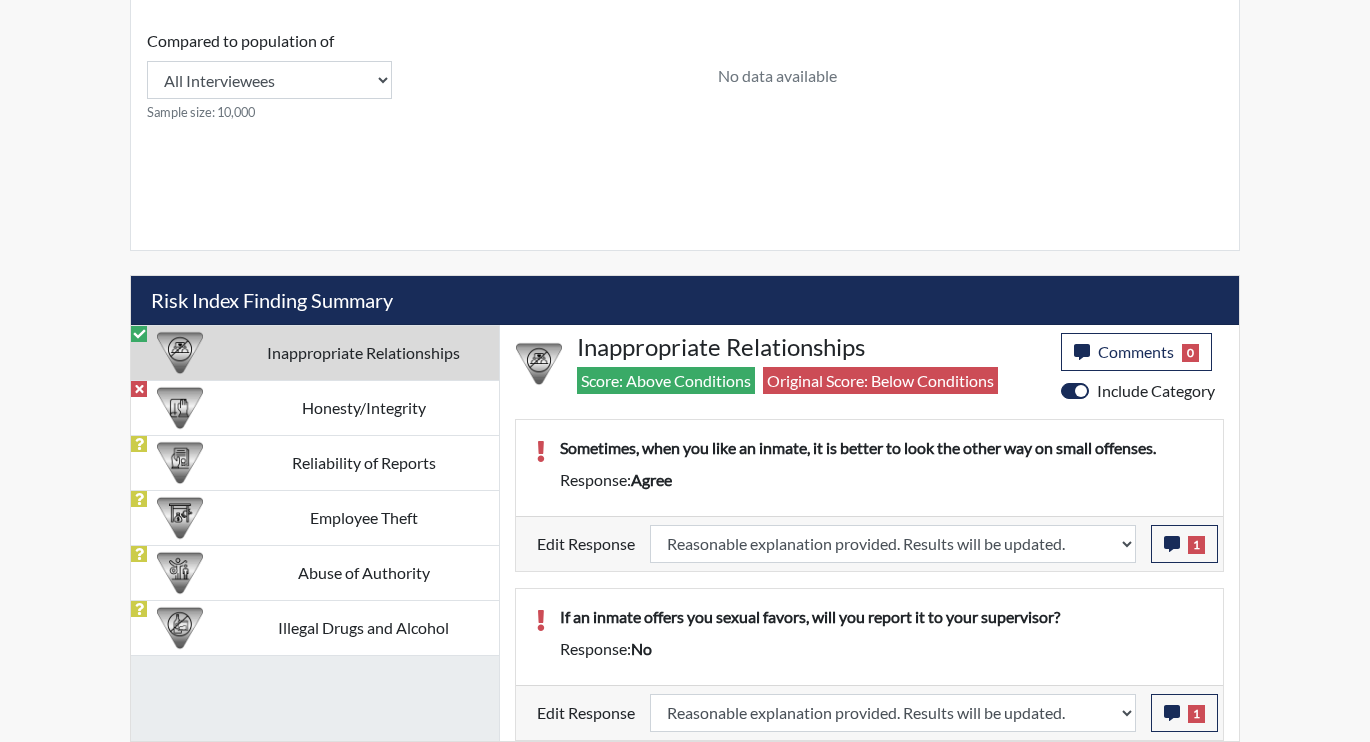scroll, scrollTop: 935, scrollLeft: 0, axis: vertical 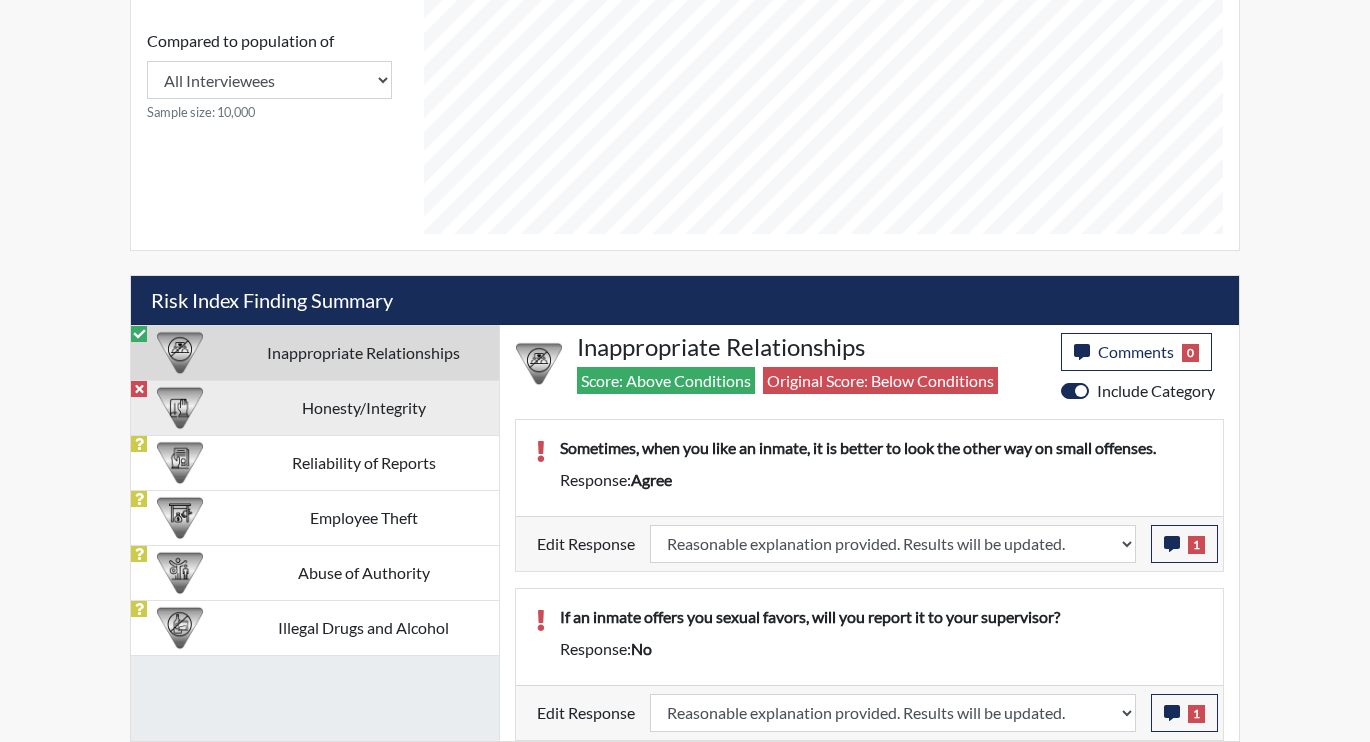 click on "Honesty/Integrity" at bounding box center (363, 407) 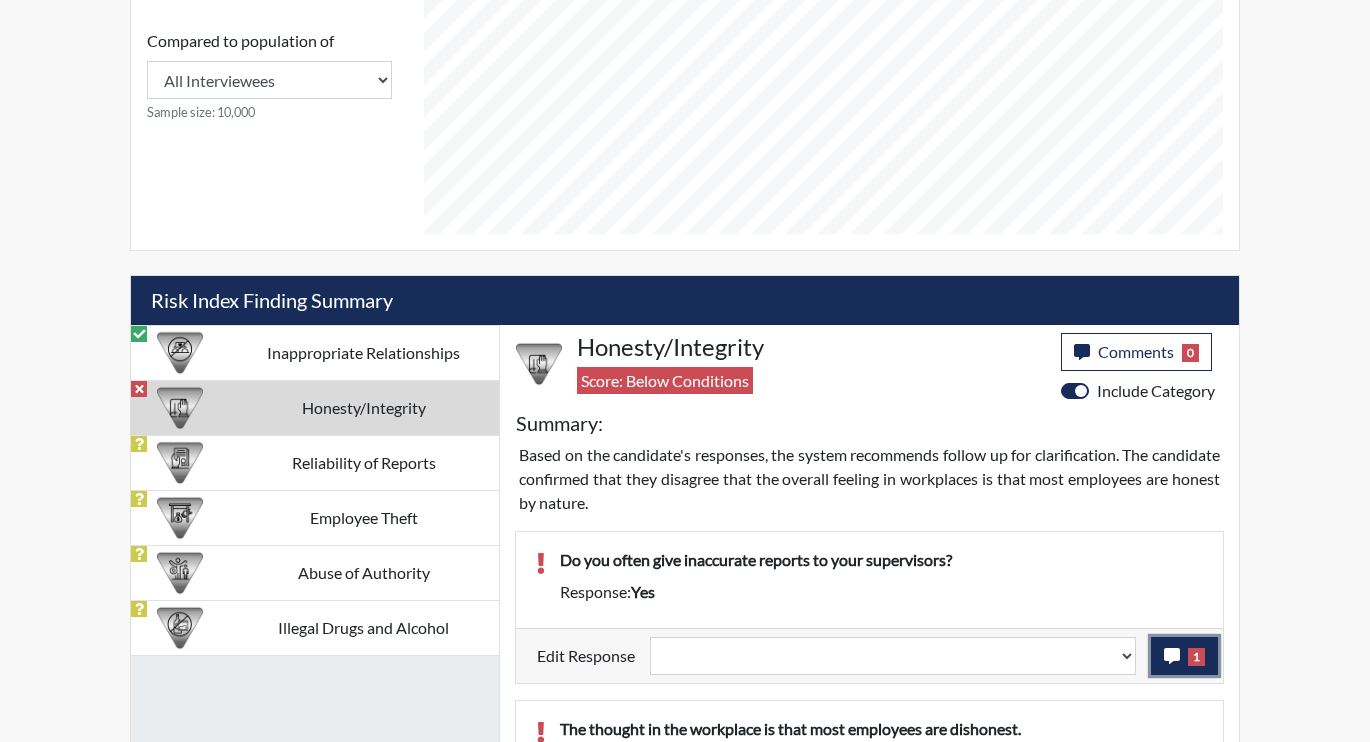 click 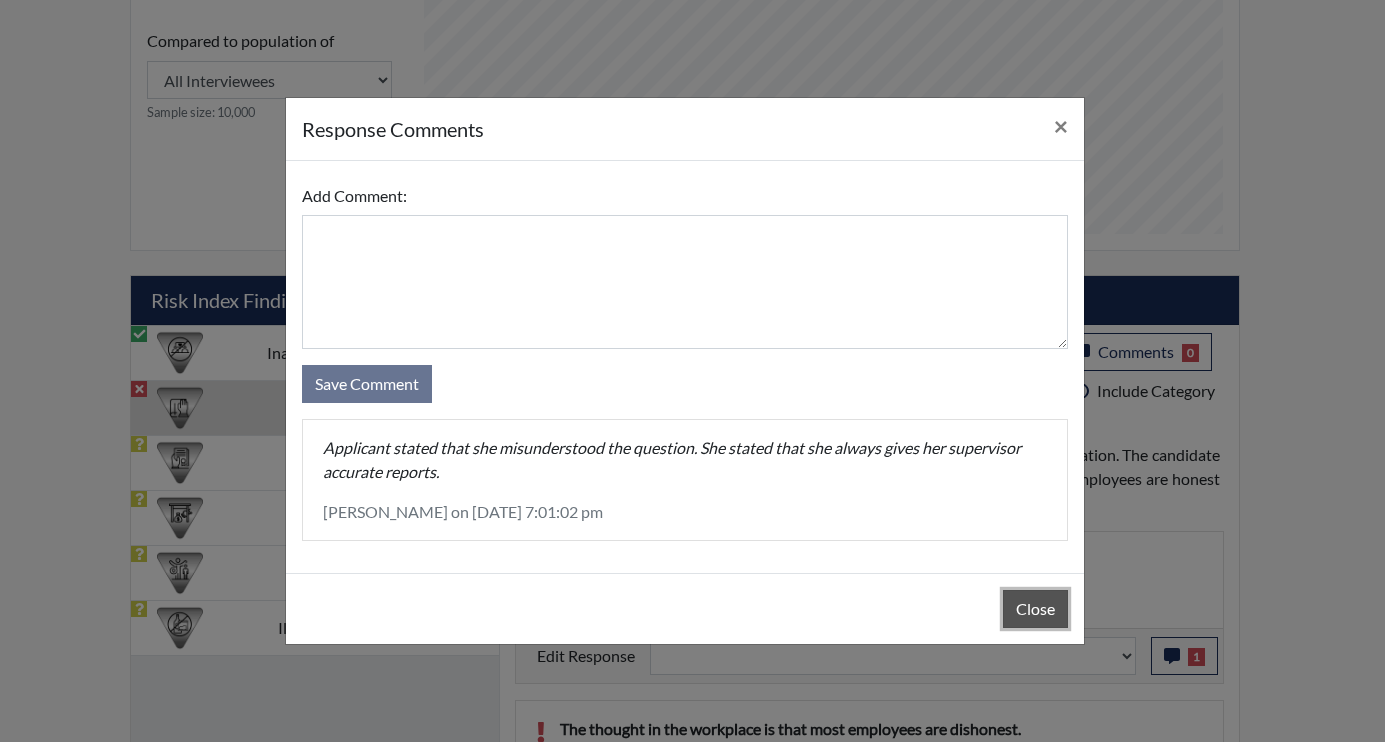 click on "Close" at bounding box center (1035, 609) 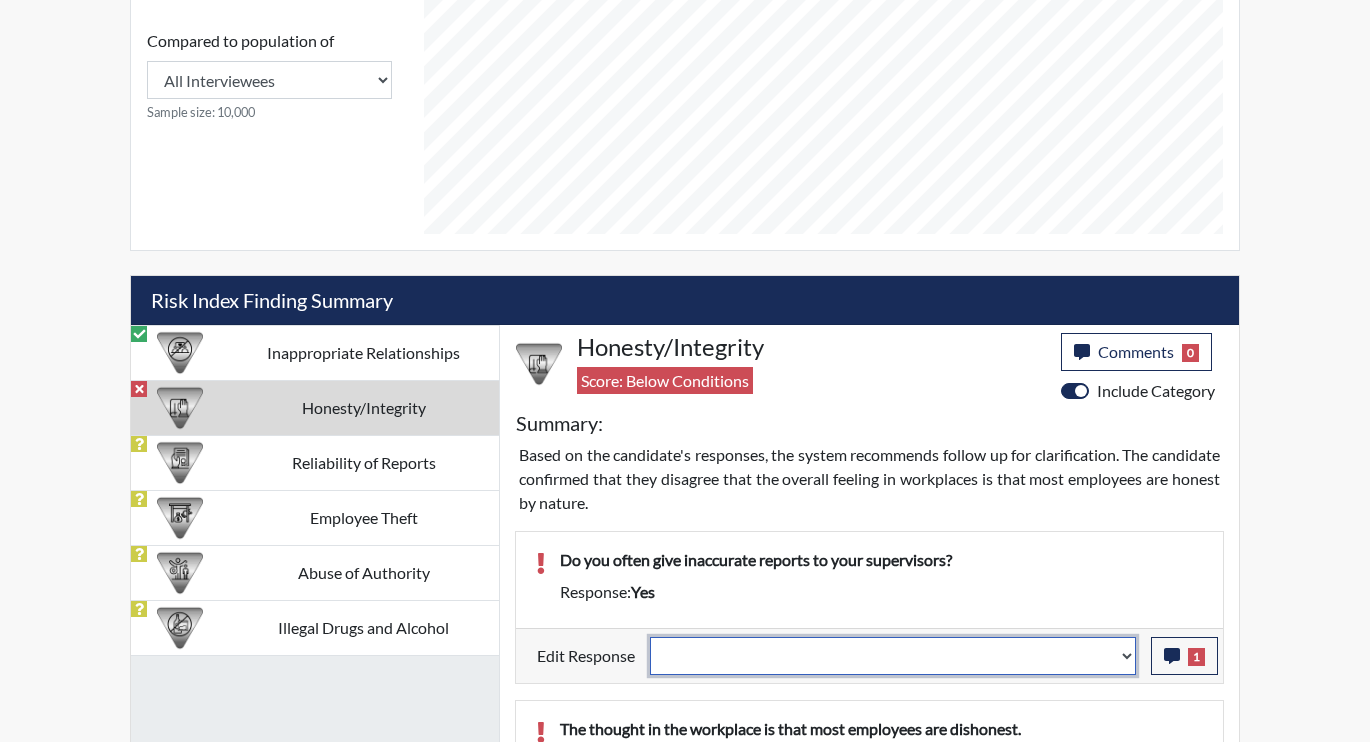 click on "Question is not relevant. Results will be updated. Reasonable explanation provided. Results will be updated. Response confirmed, which places the score below conditions. Clear the response edit. Results will be updated." at bounding box center (893, 656) 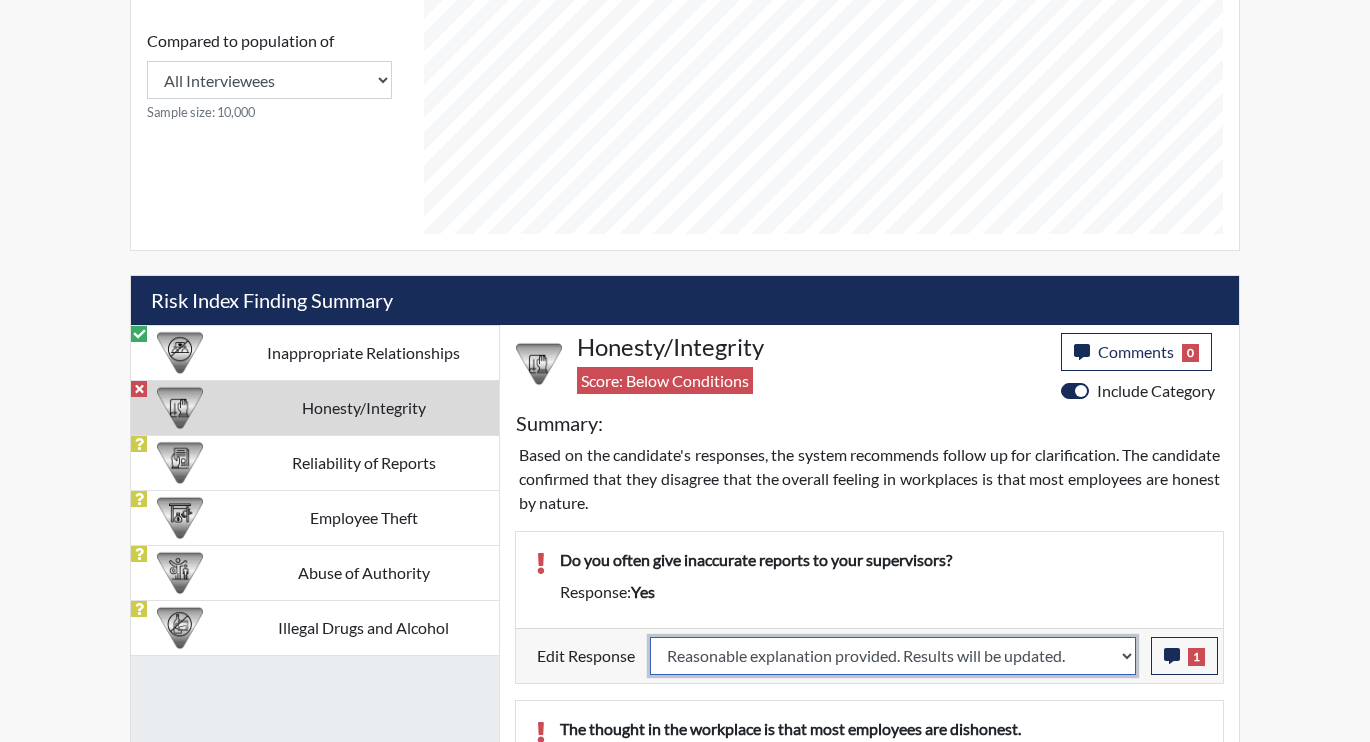 click on "Question is not relevant. Results will be updated. Reasonable explanation provided. Results will be updated. Response confirmed, which places the score below conditions. Clear the response edit. Results will be updated." at bounding box center [893, 656] 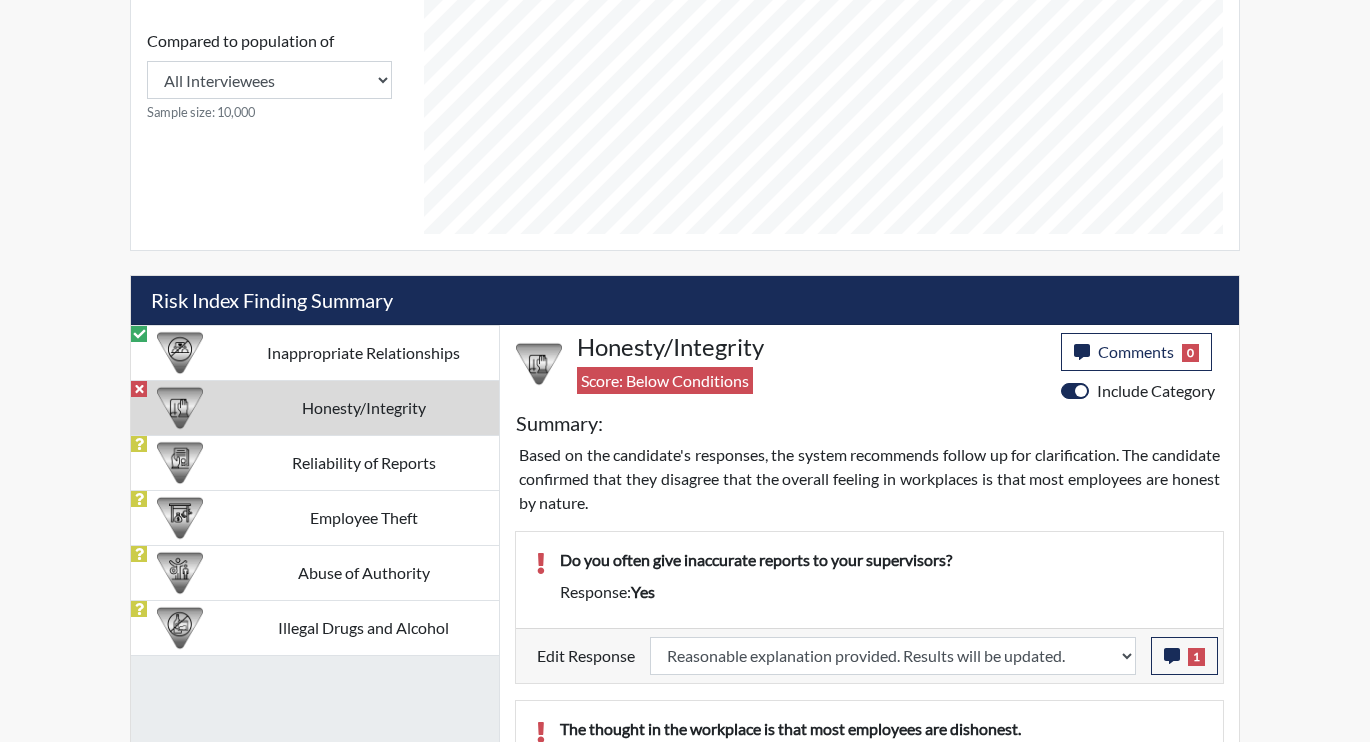 select 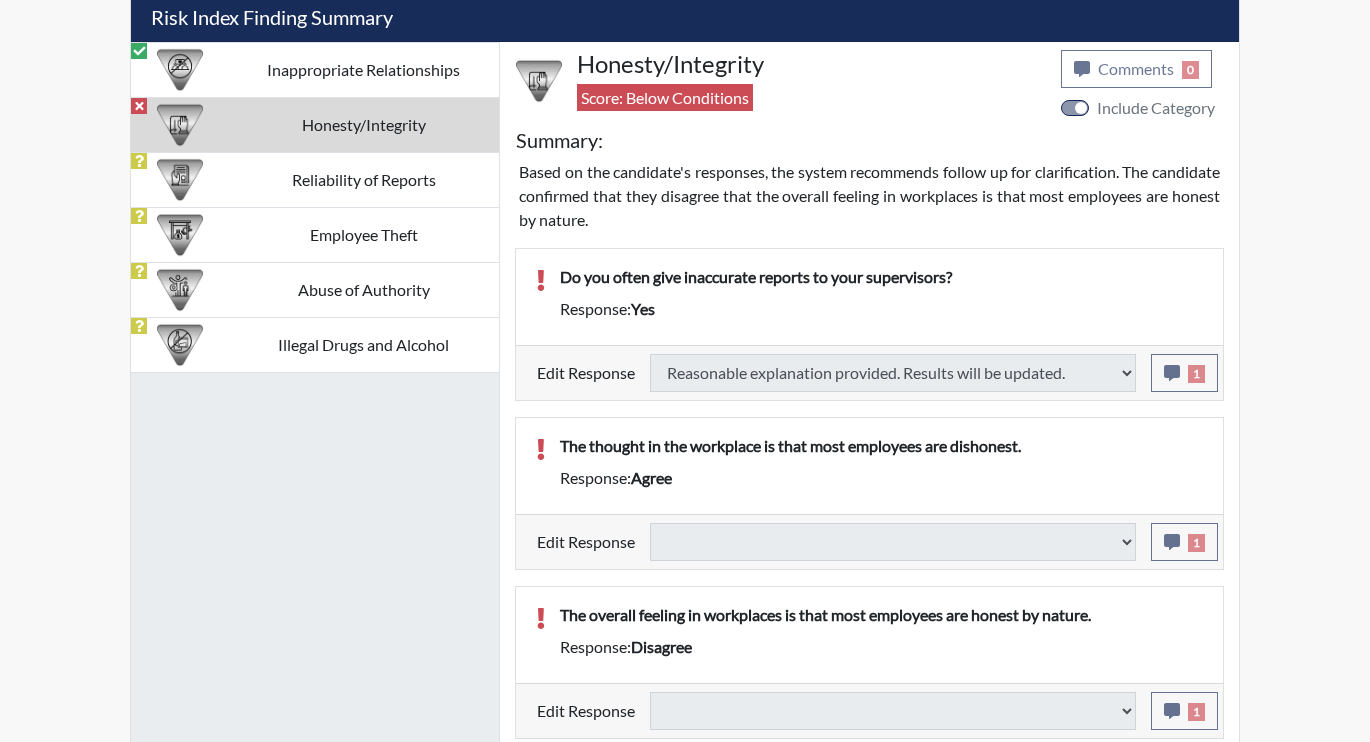 scroll, scrollTop: 1235, scrollLeft: 0, axis: vertical 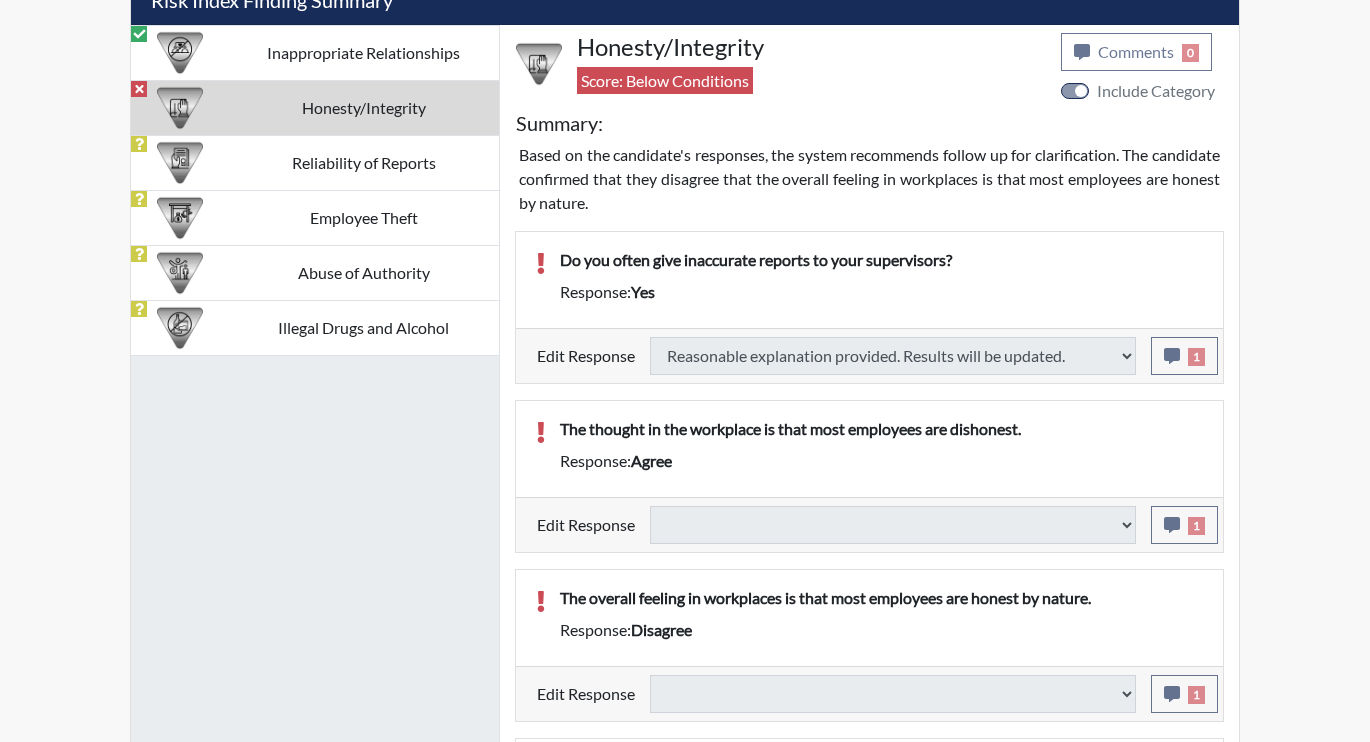 type on "Above Conditions" 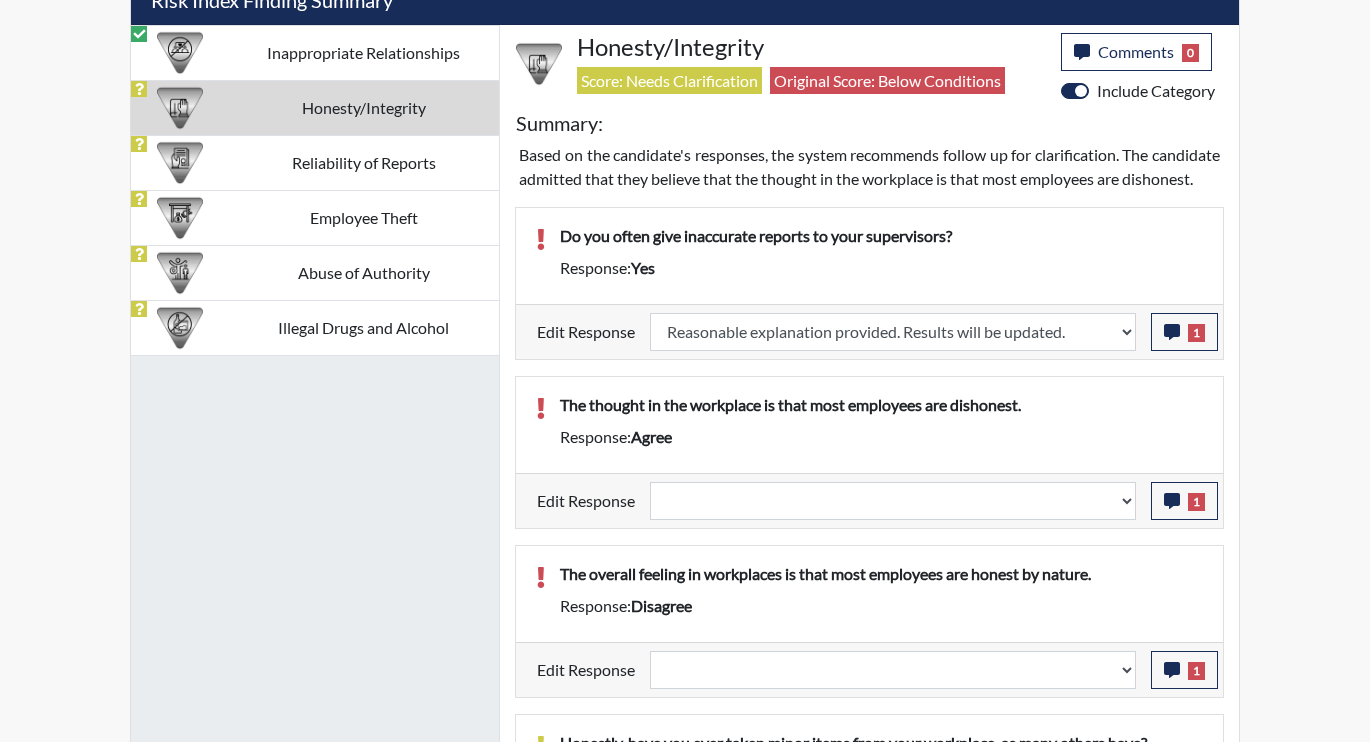 scroll, scrollTop: 999668, scrollLeft: 999169, axis: both 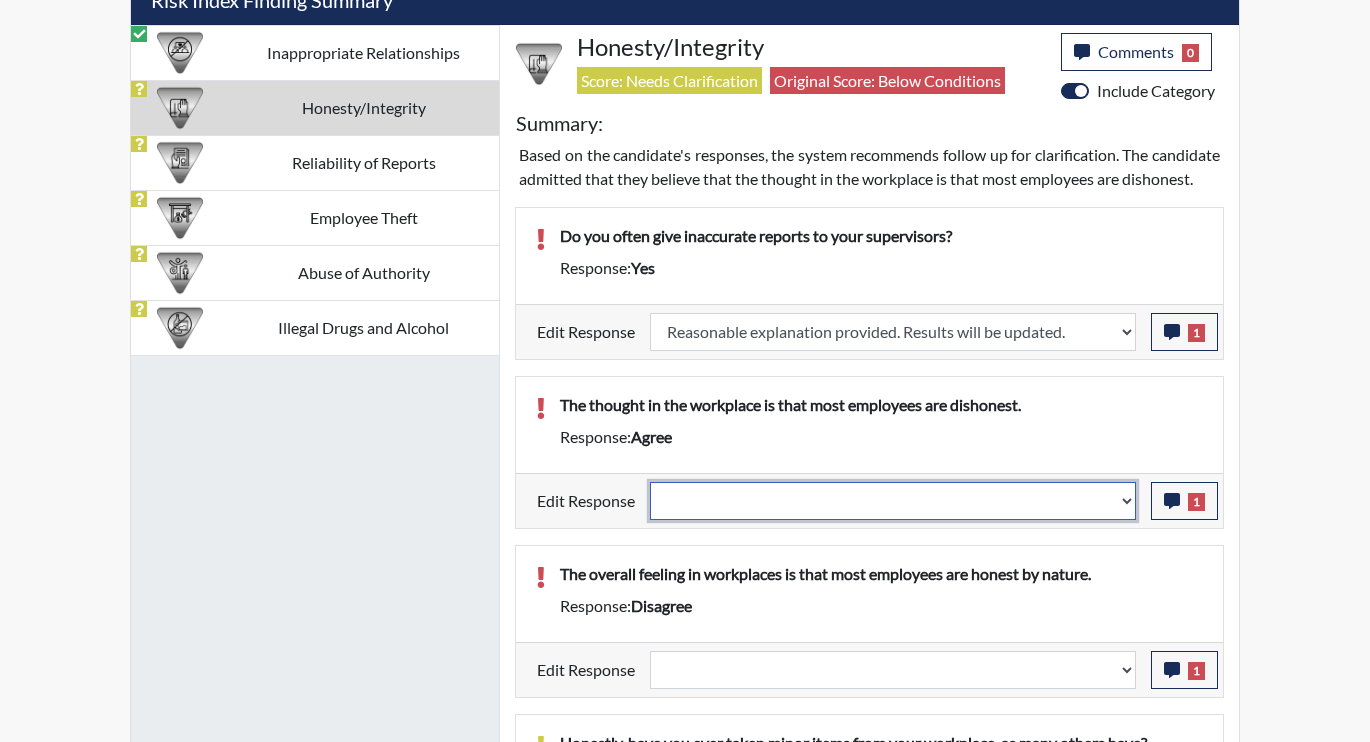 click on "Question is not relevant. Results will be updated. Reasonable explanation provided. Results will be updated. Response confirmed, which places the score below conditions. Clear the response edit. Results will be updated." at bounding box center (893, 501) 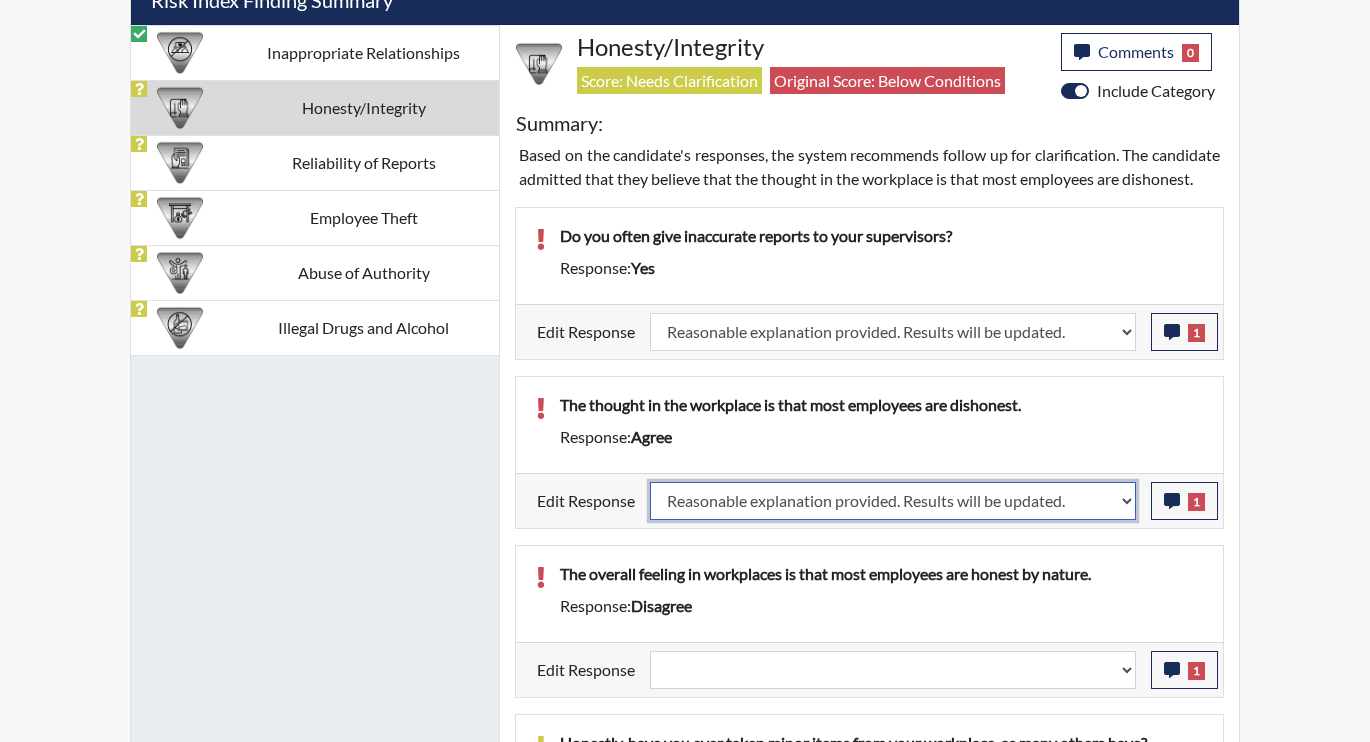 click on "Question is not relevant. Results will be updated. Reasonable explanation provided. Results will be updated. Response confirmed, which places the score below conditions. Clear the response edit. Results will be updated." at bounding box center (893, 501) 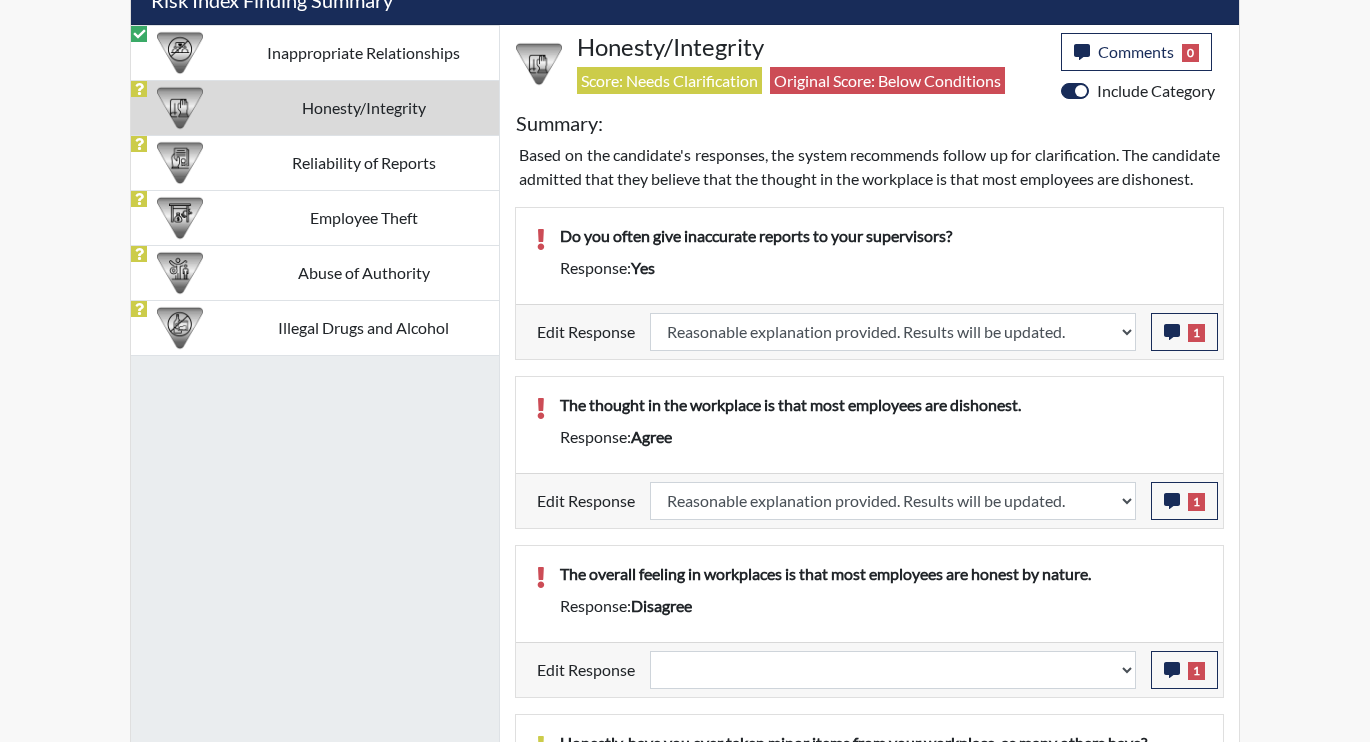 select 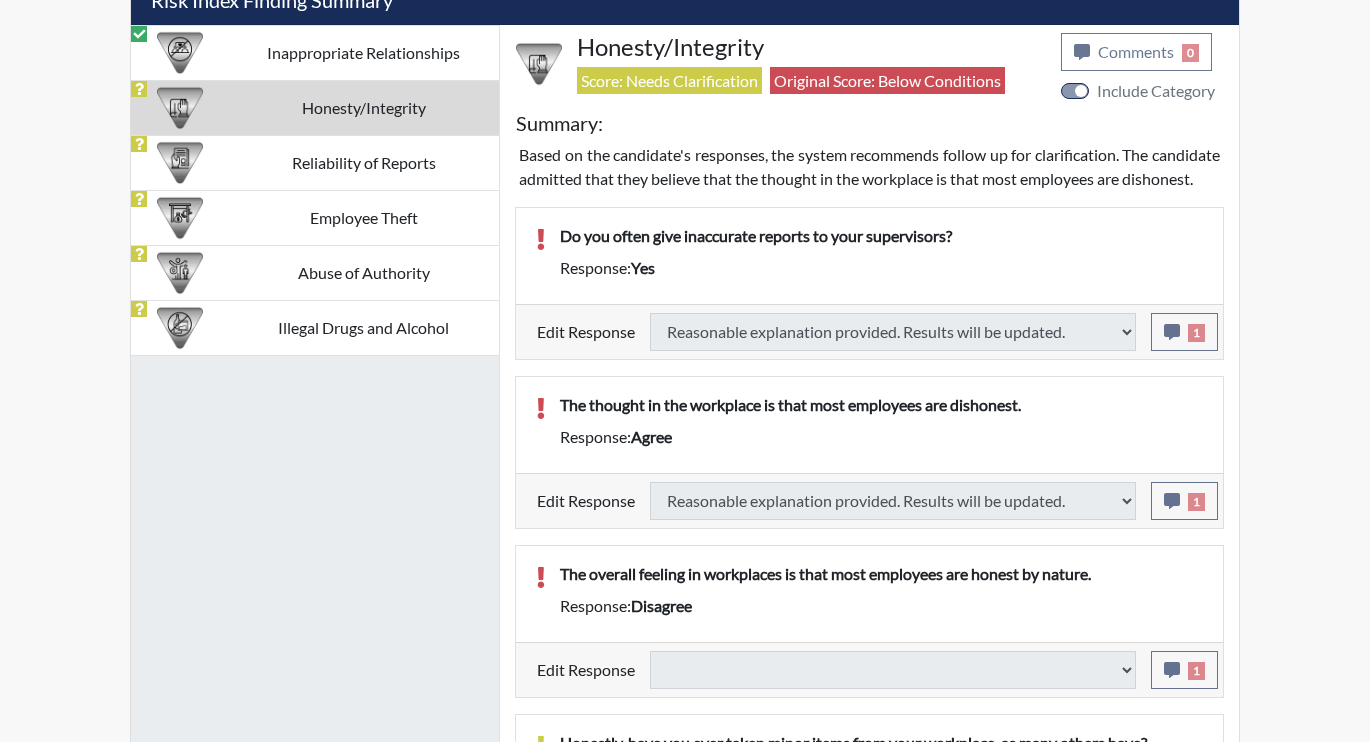 select 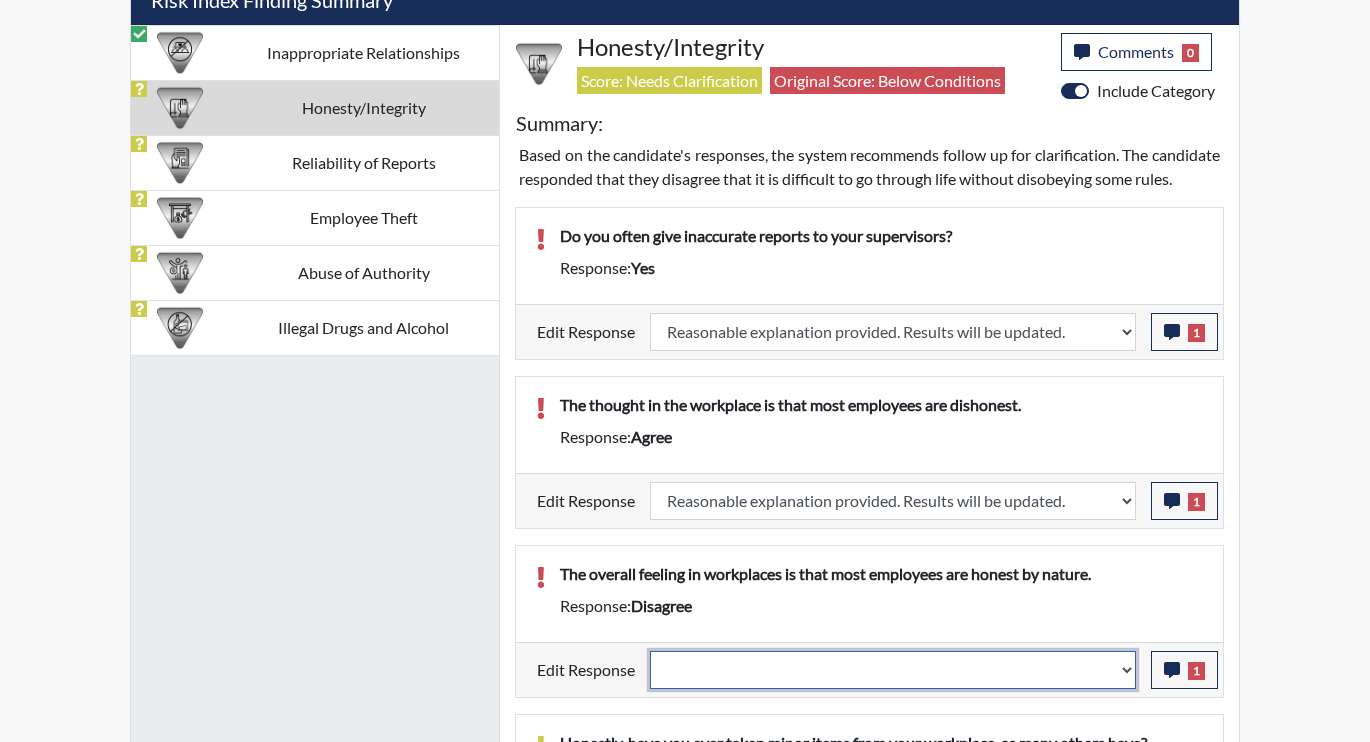 scroll, scrollTop: 999668, scrollLeft: 999169, axis: both 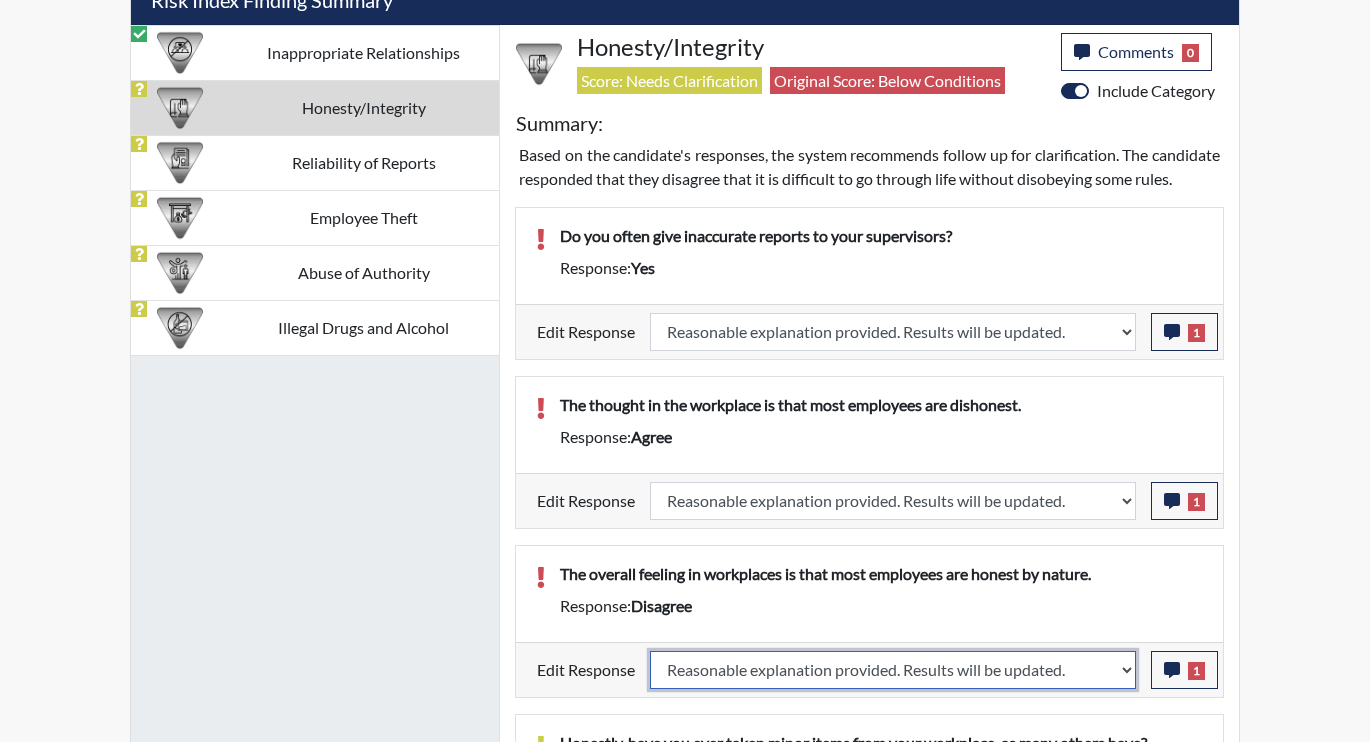 click on "Question is not relevant. Results will be updated. Reasonable explanation provided. Results will be updated. Response confirmed, which places the score below conditions. Clear the response edit. Results will be updated." at bounding box center (893, 670) 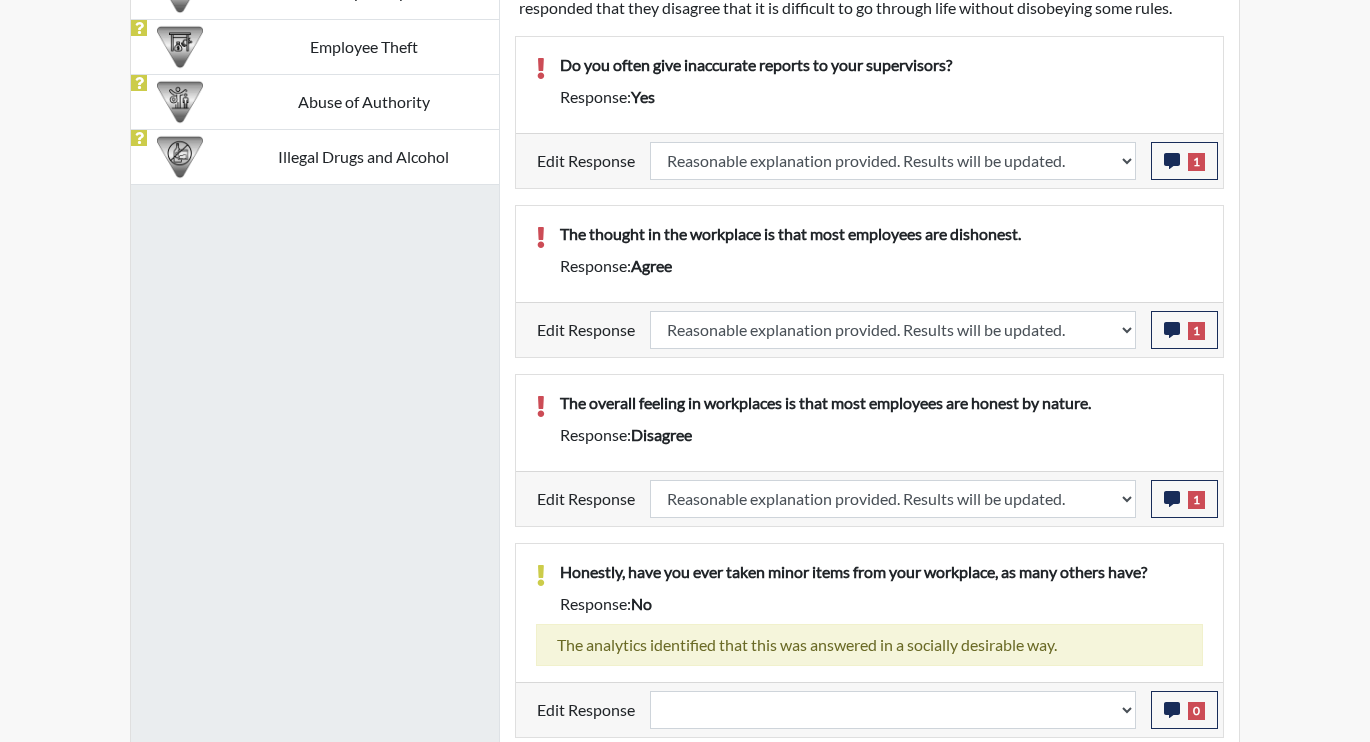 select 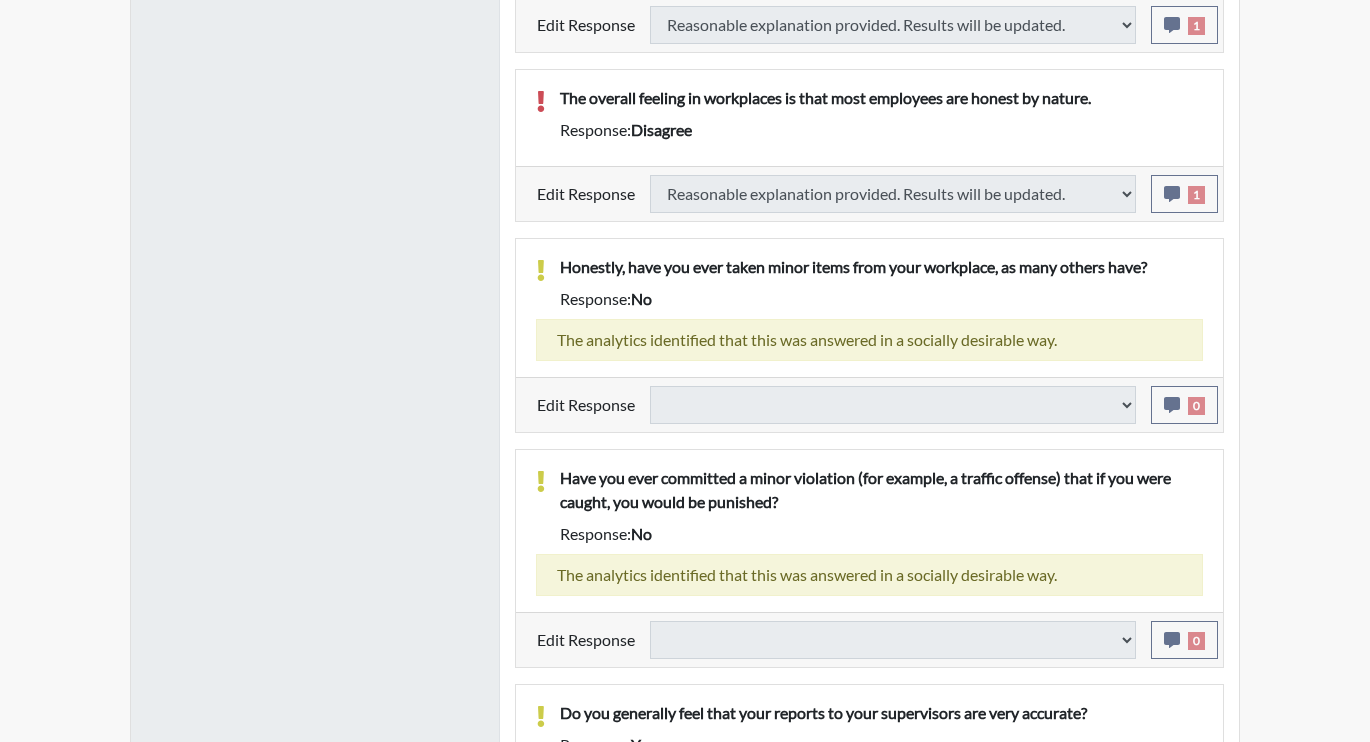 select 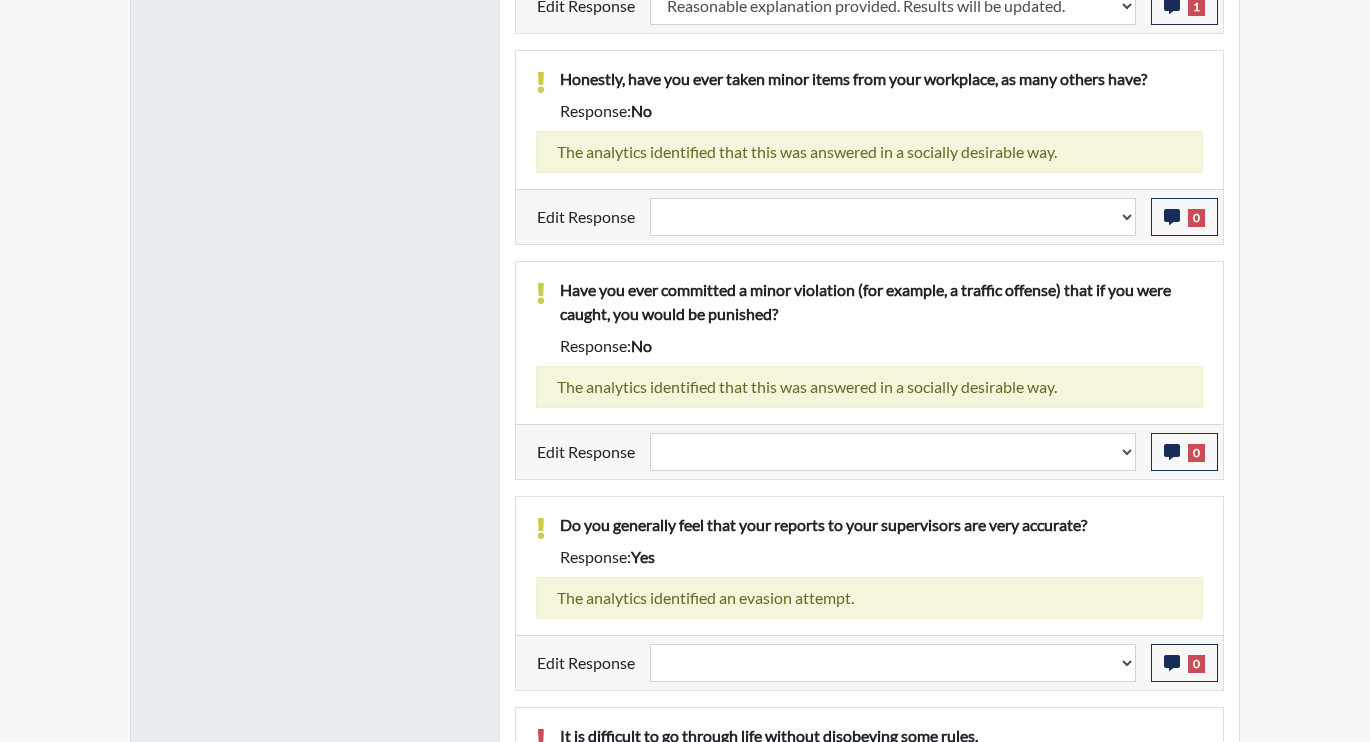 scroll, scrollTop: 1935, scrollLeft: 0, axis: vertical 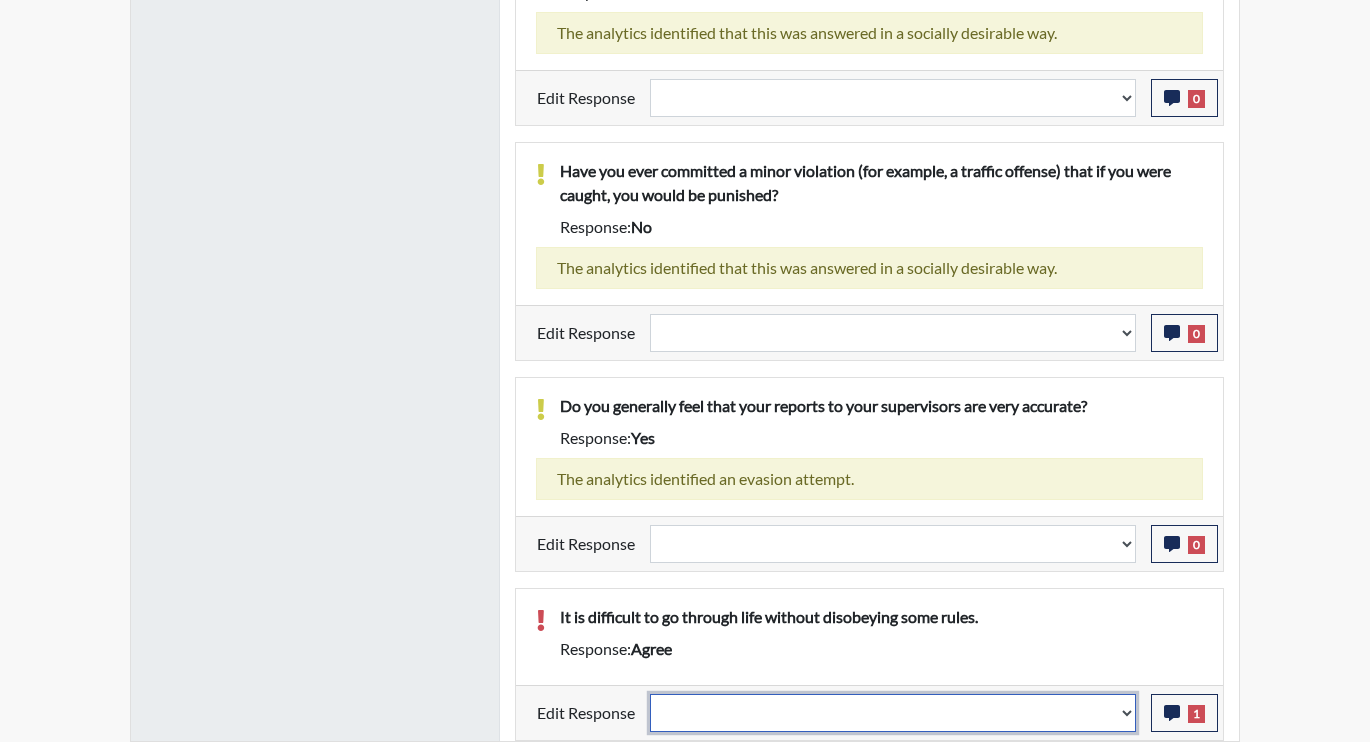 click on "Question is not relevant. Results will be updated. Reasonable explanation provided. Results will be updated. Response confirmed, which places the score below conditions. Clear the response edit. Results will be updated." at bounding box center (893, 713) 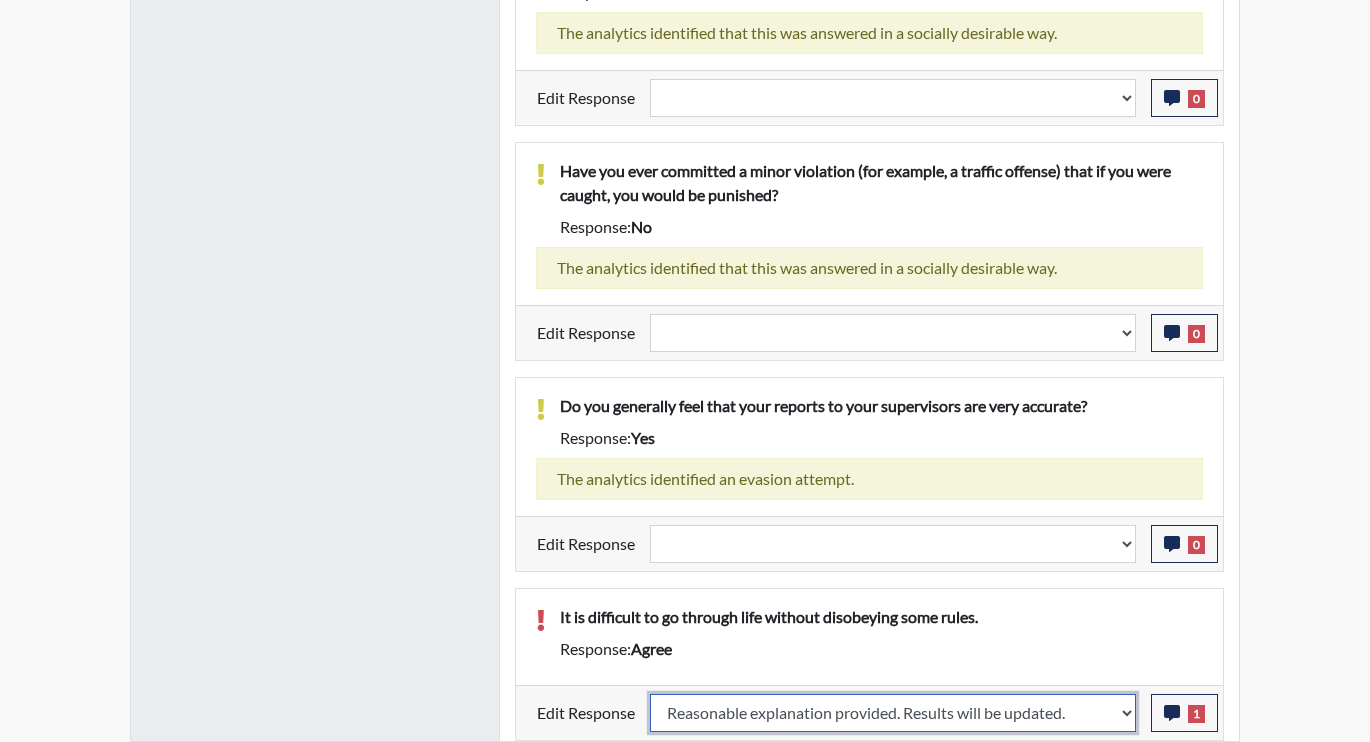 click on "Question is not relevant. Results will be updated. Reasonable explanation provided. Results will be updated. Response confirmed, which places the score below conditions. Clear the response edit. Results will be updated." at bounding box center [893, 713] 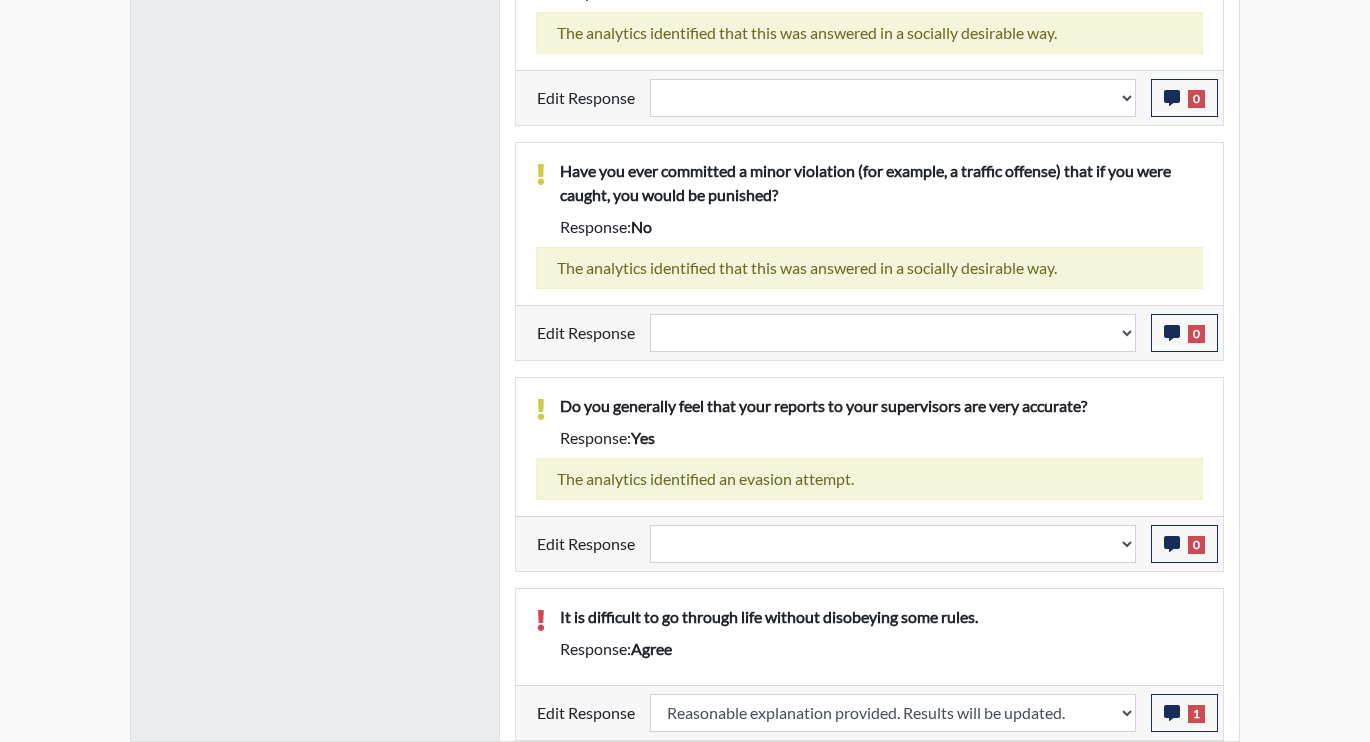click on "It is difficult to go through life without disobeying some rules." at bounding box center (881, 621) 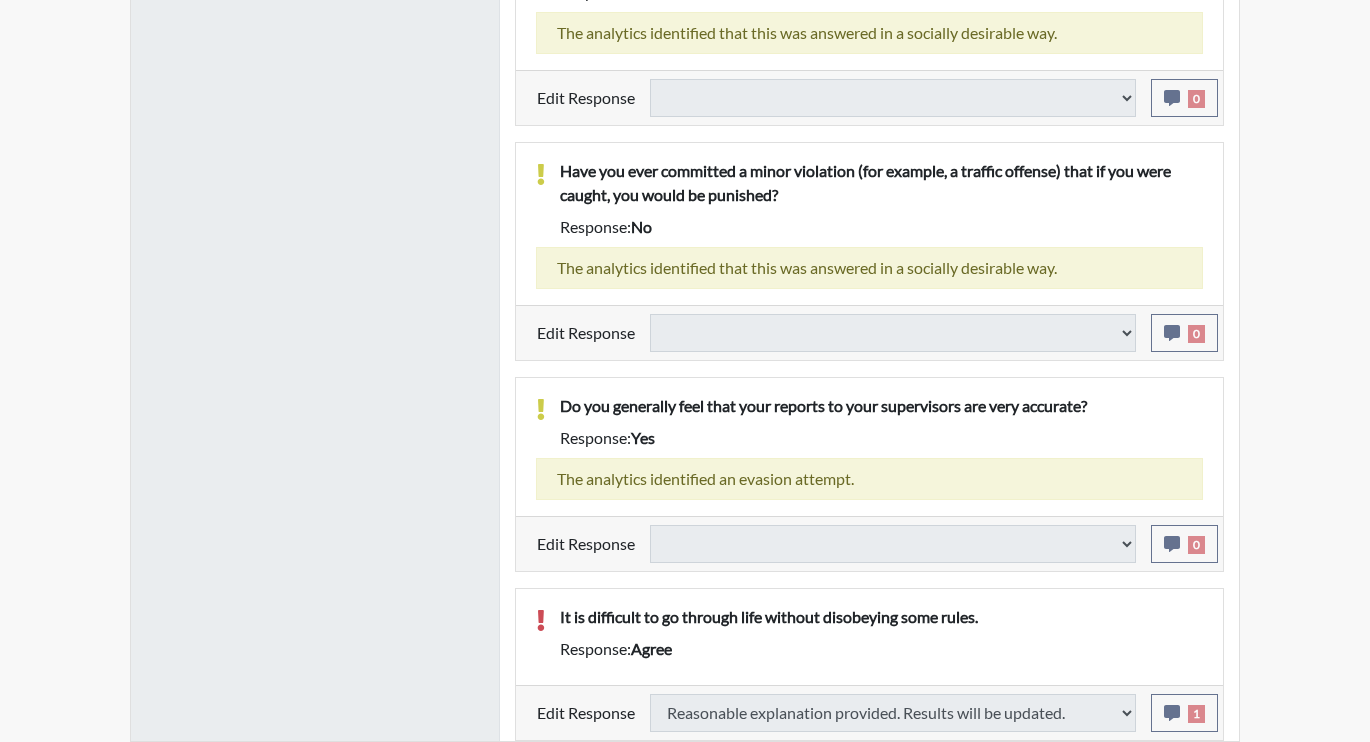 select 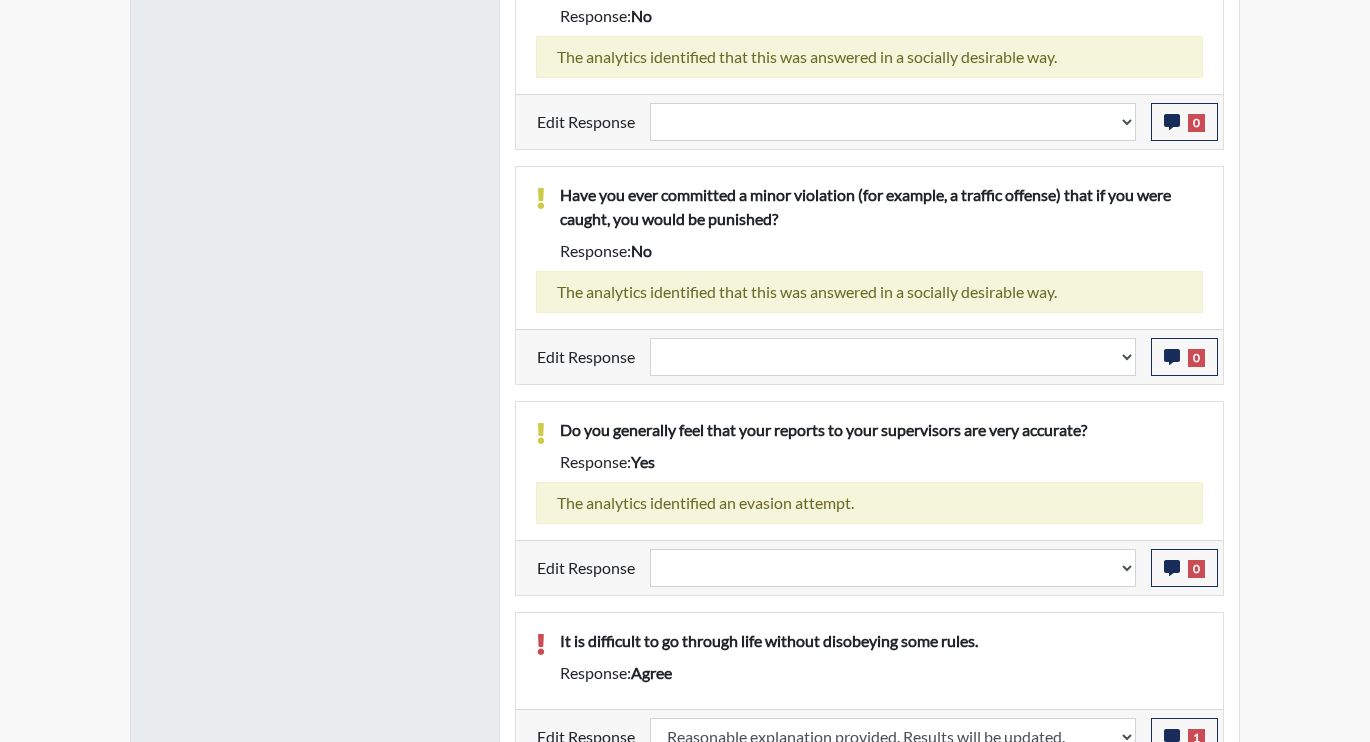 scroll, scrollTop: 999668, scrollLeft: 999169, axis: both 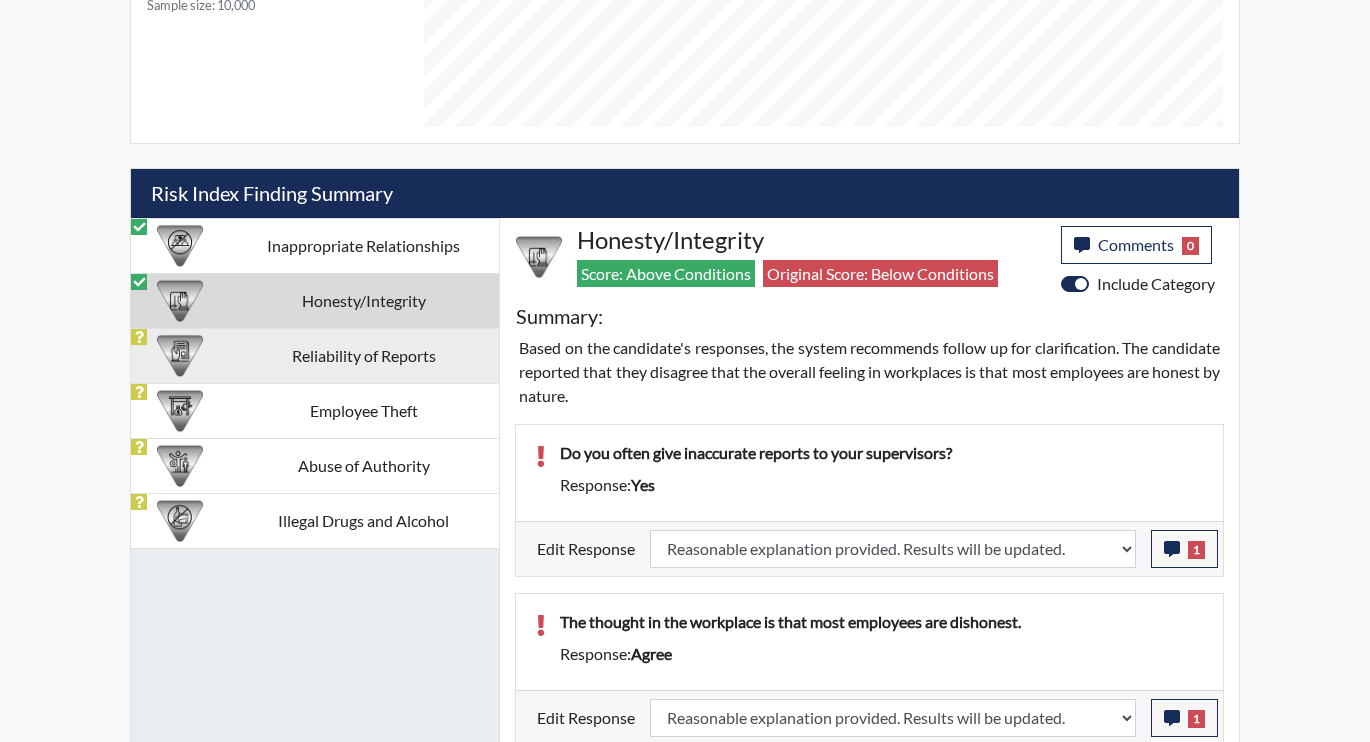 click on "Reliability of Reports" at bounding box center (363, 355) 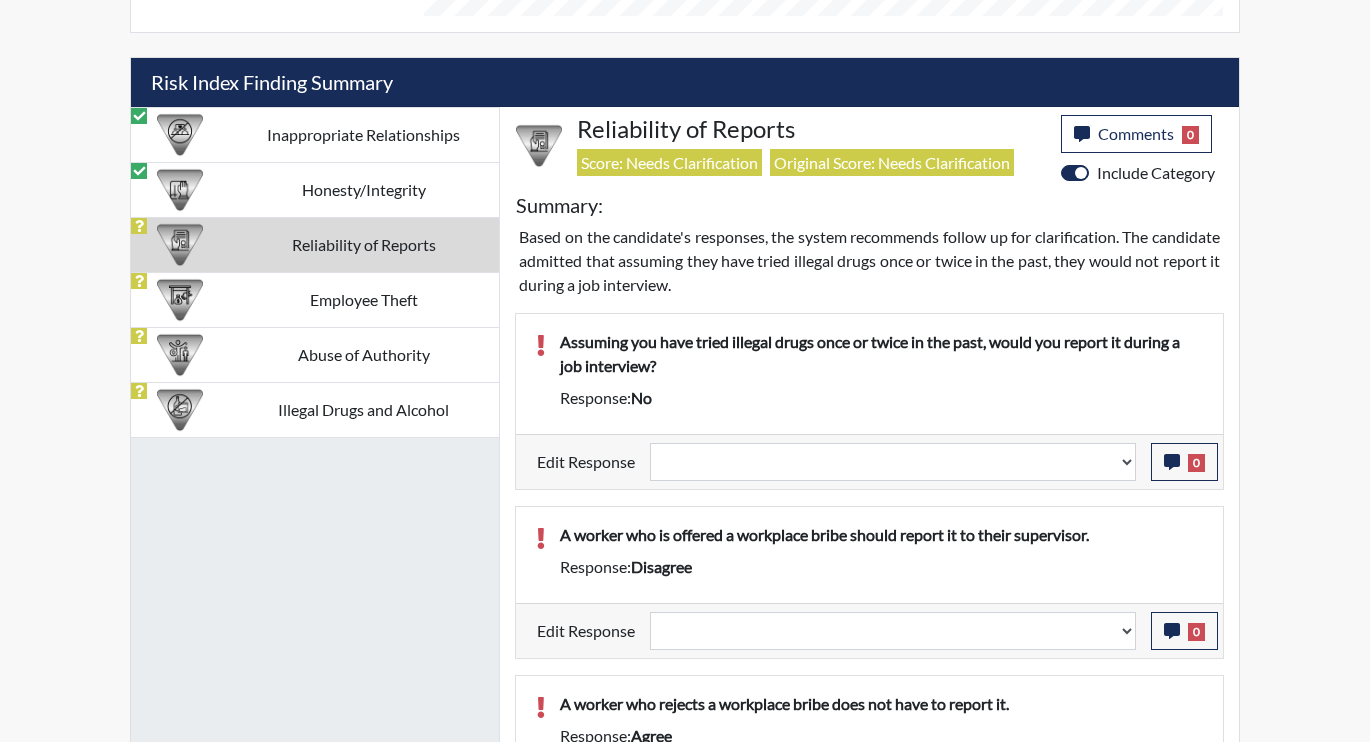 scroll, scrollTop: 1120, scrollLeft: 0, axis: vertical 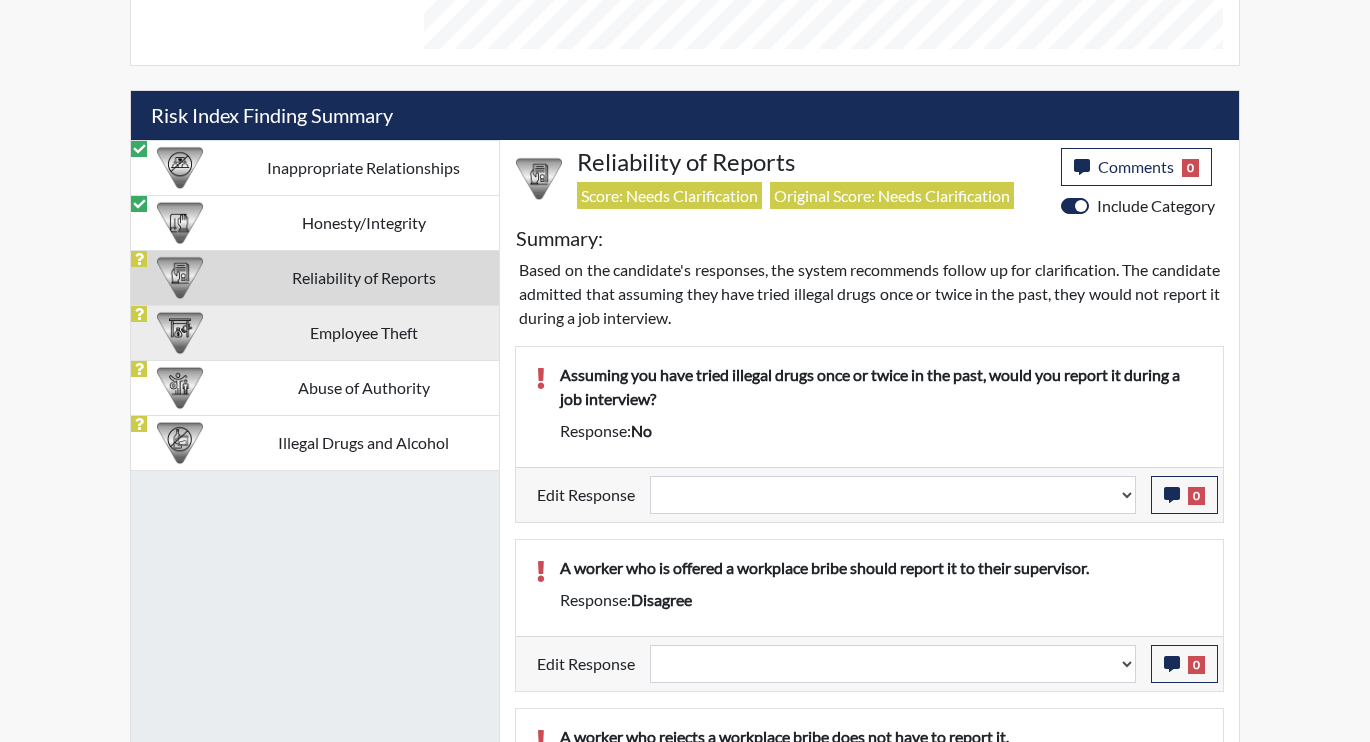 click on "Employee Theft" at bounding box center [363, 332] 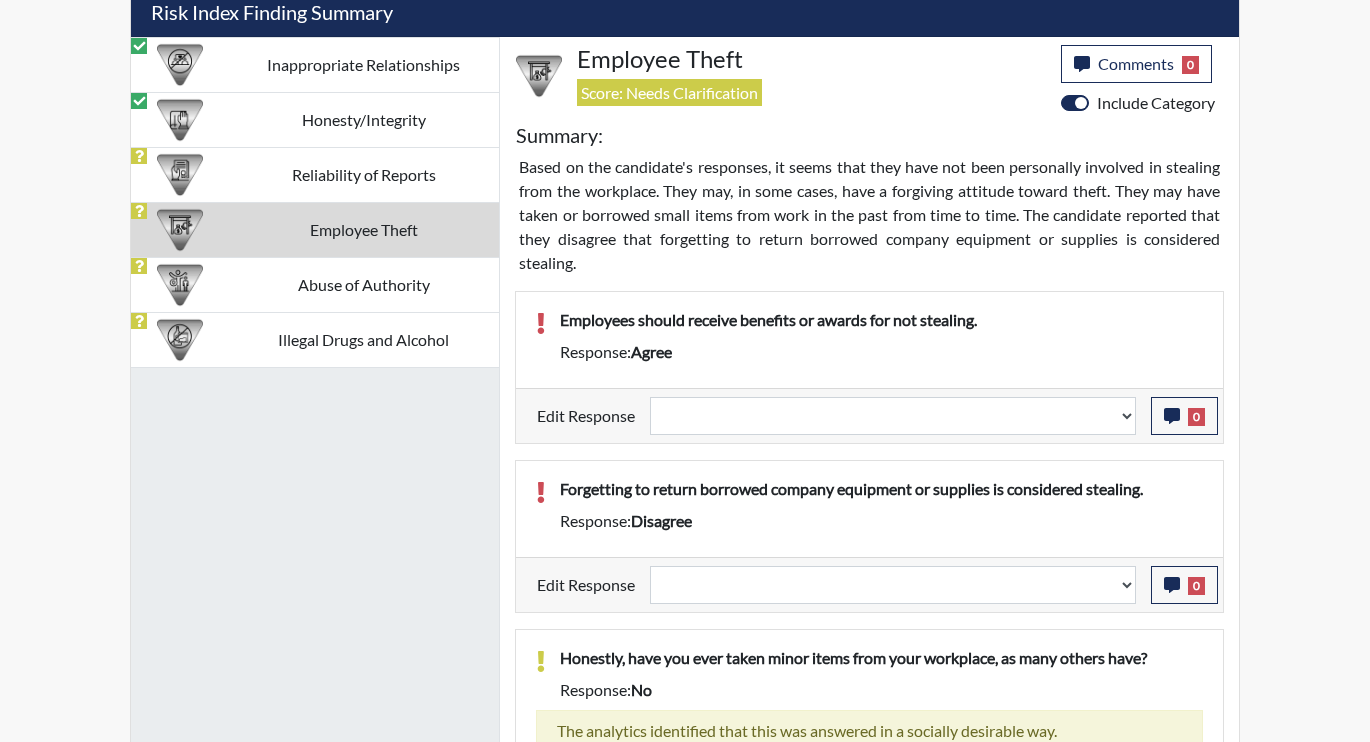 scroll, scrollTop: 1217, scrollLeft: 0, axis: vertical 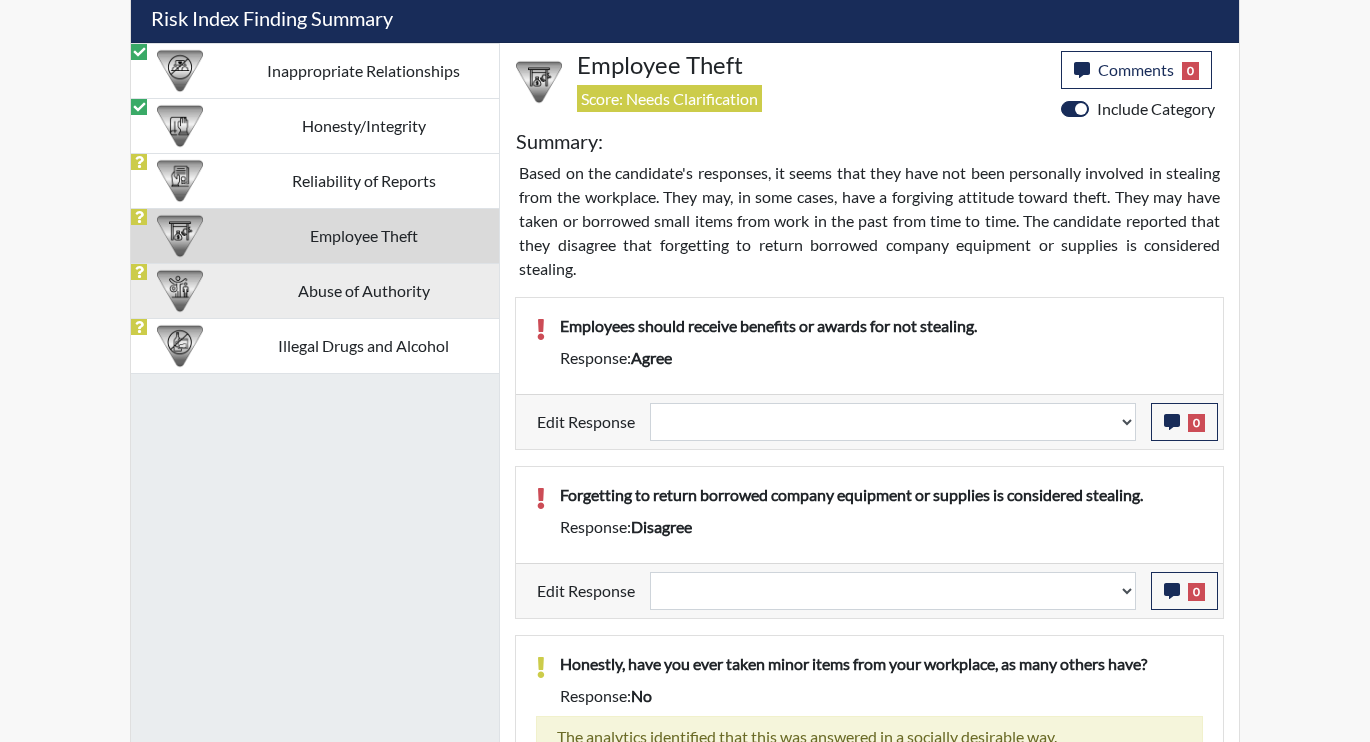 click on "Abuse of Authority" at bounding box center (363, 290) 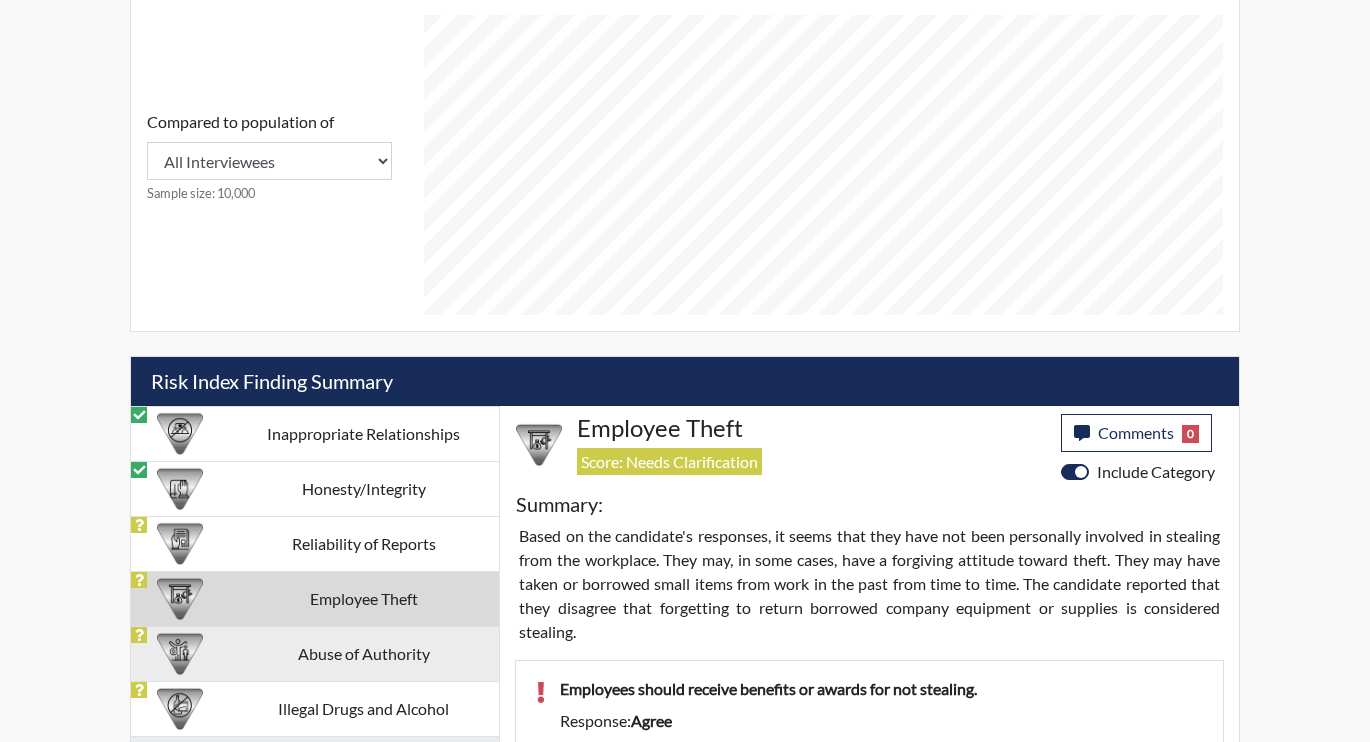 select 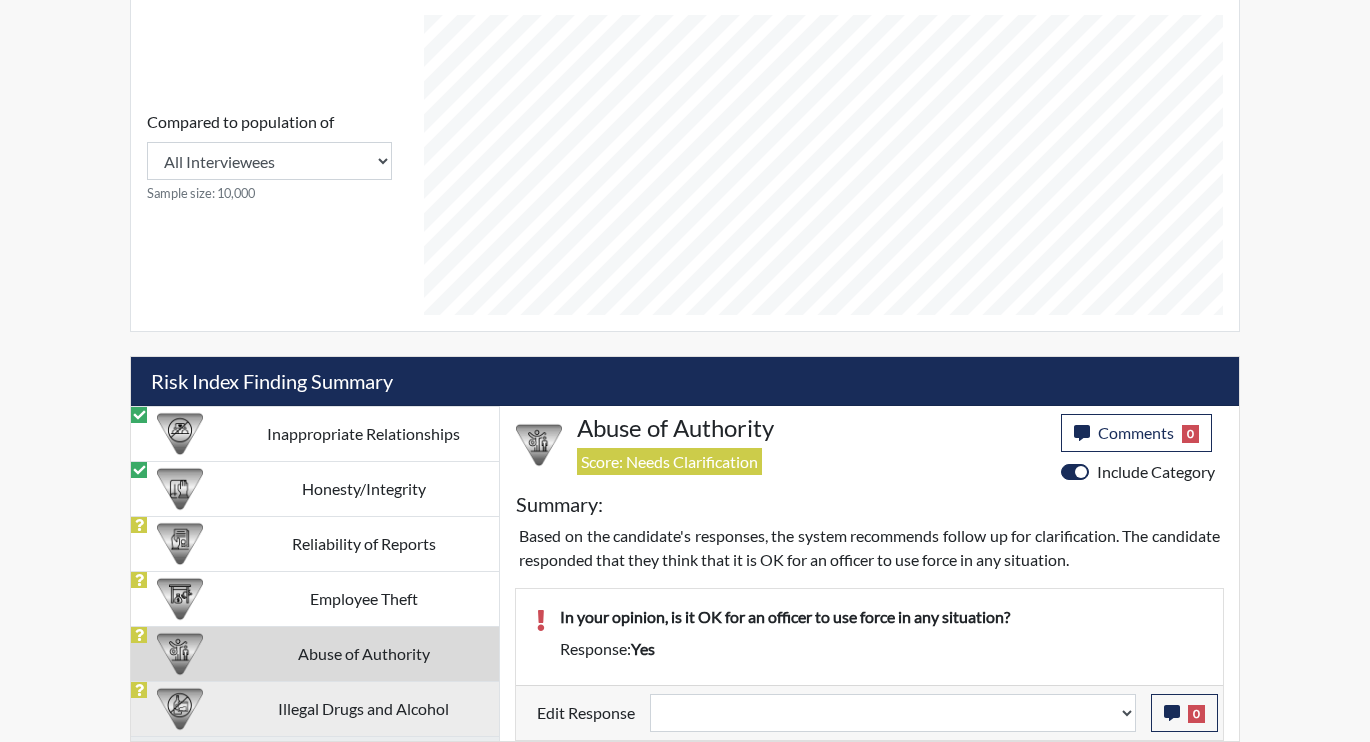 click on "Illegal Drugs and Alcohol" at bounding box center [363, 708] 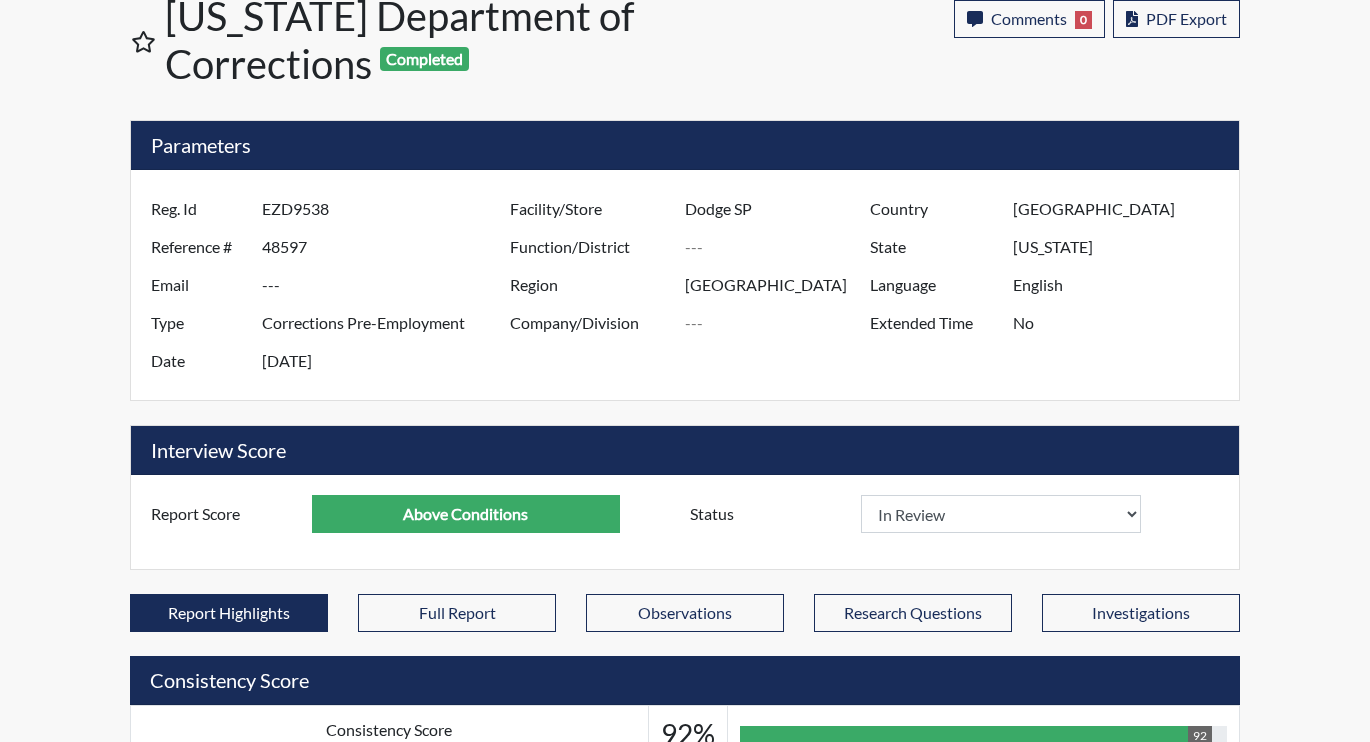 scroll, scrollTop: 0, scrollLeft: 0, axis: both 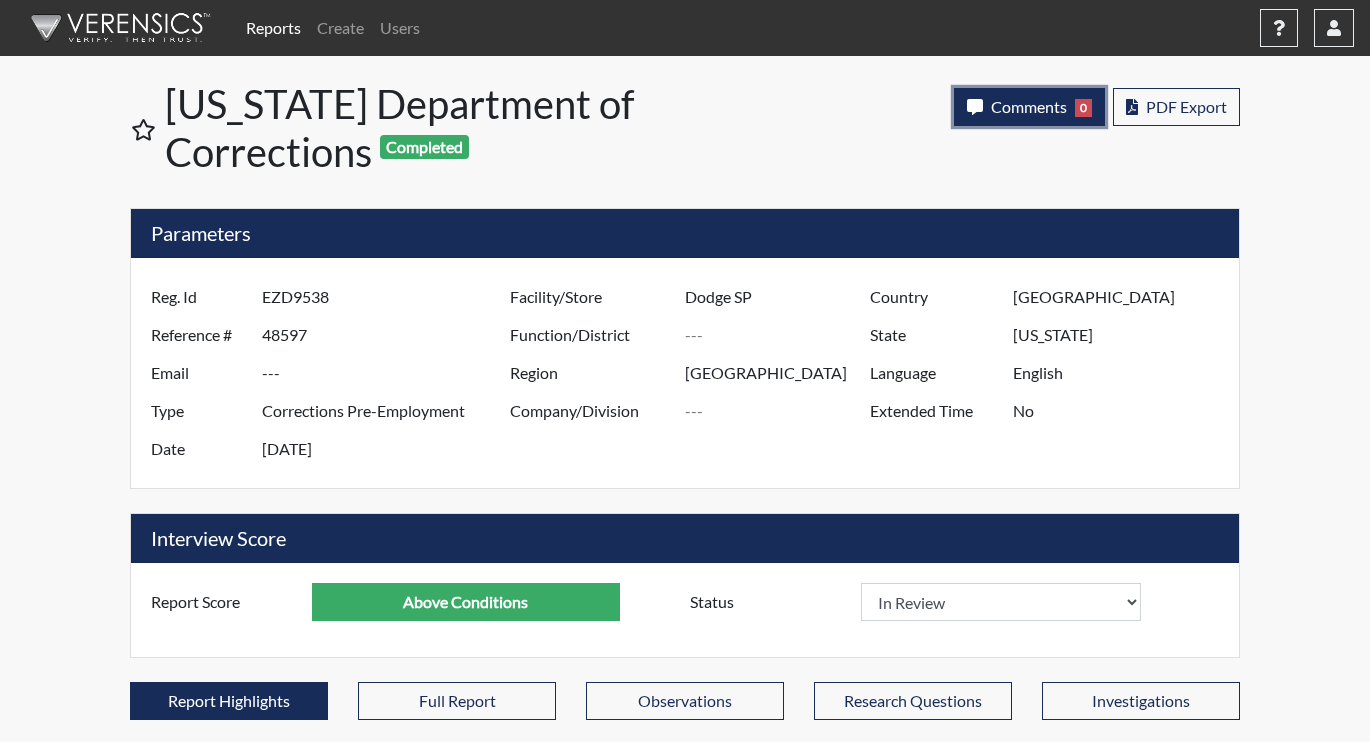 click on "Comments 0" at bounding box center [1029, 107] 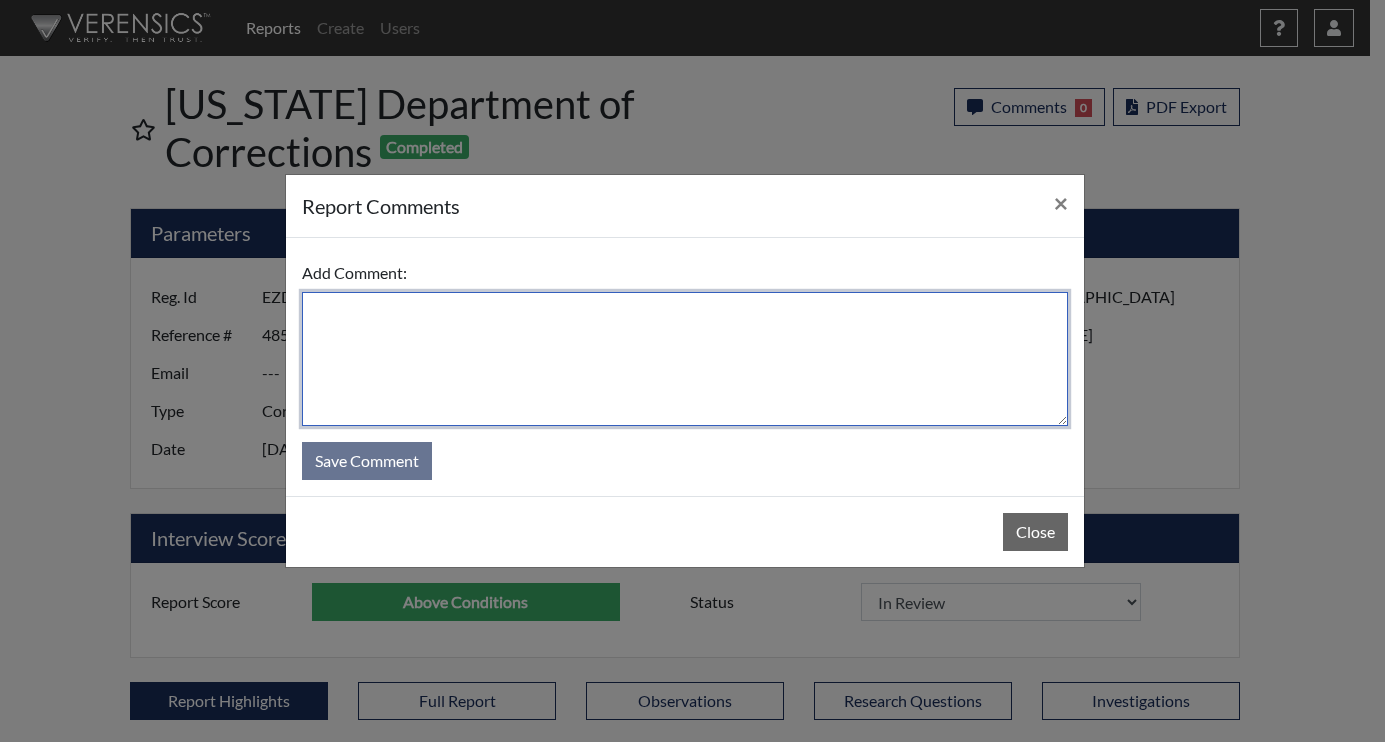 click at bounding box center (685, 359) 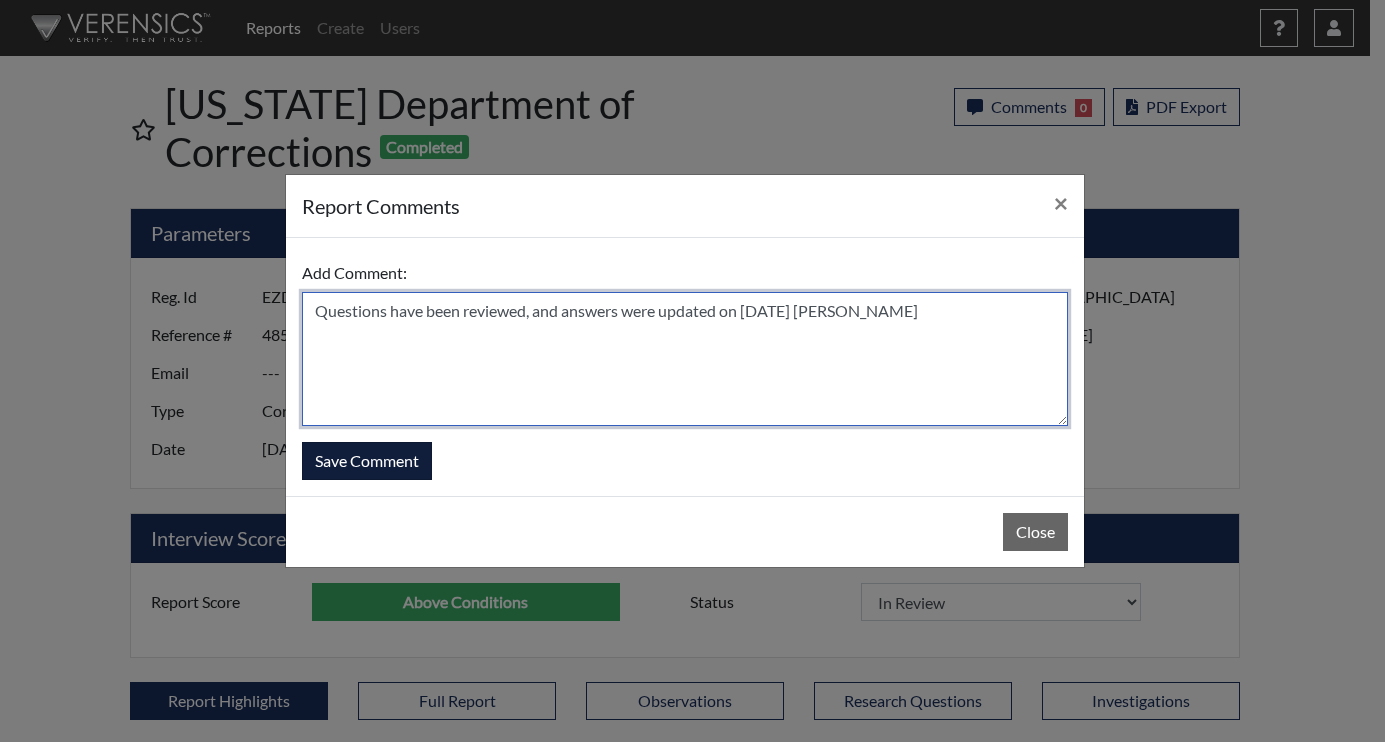 type on "Questions have been reviewed, and answers were updated on 7/21/25 N. Brown" 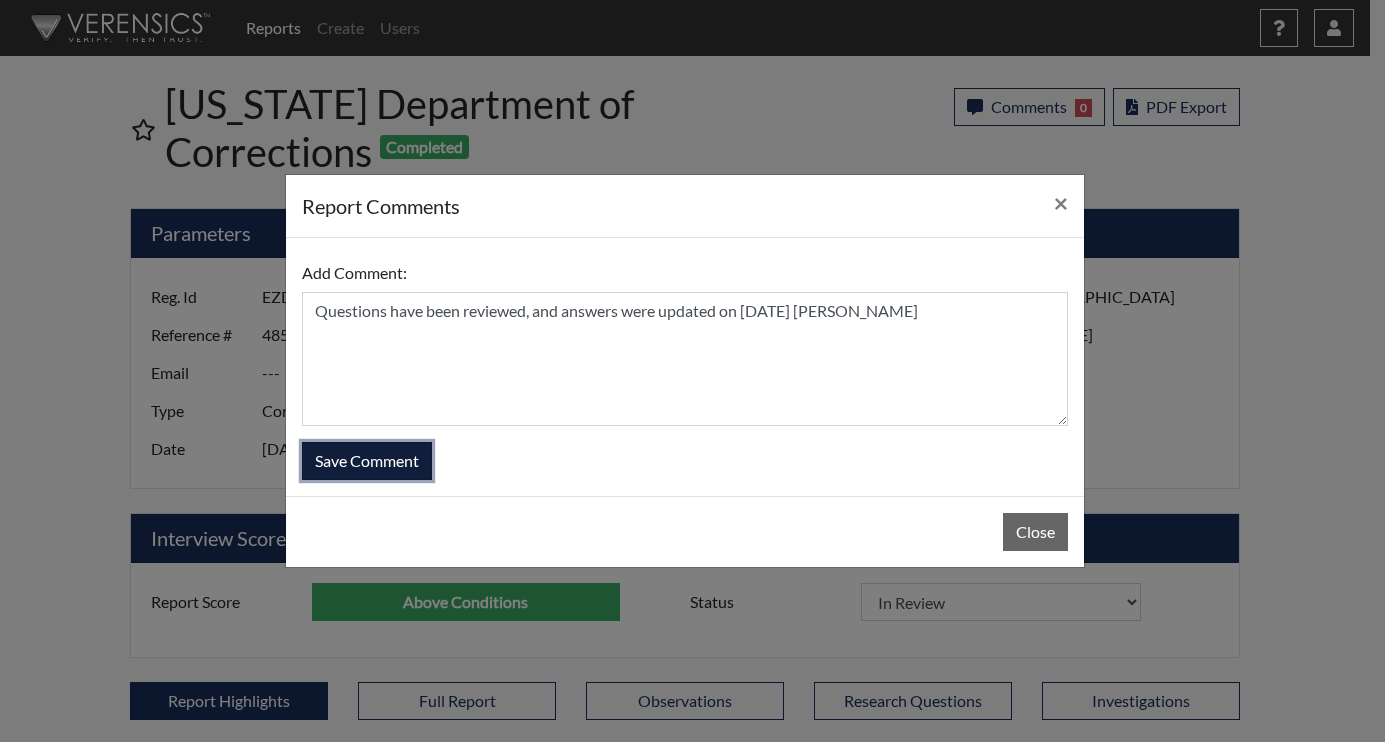 click on "Save Comment" at bounding box center [367, 461] 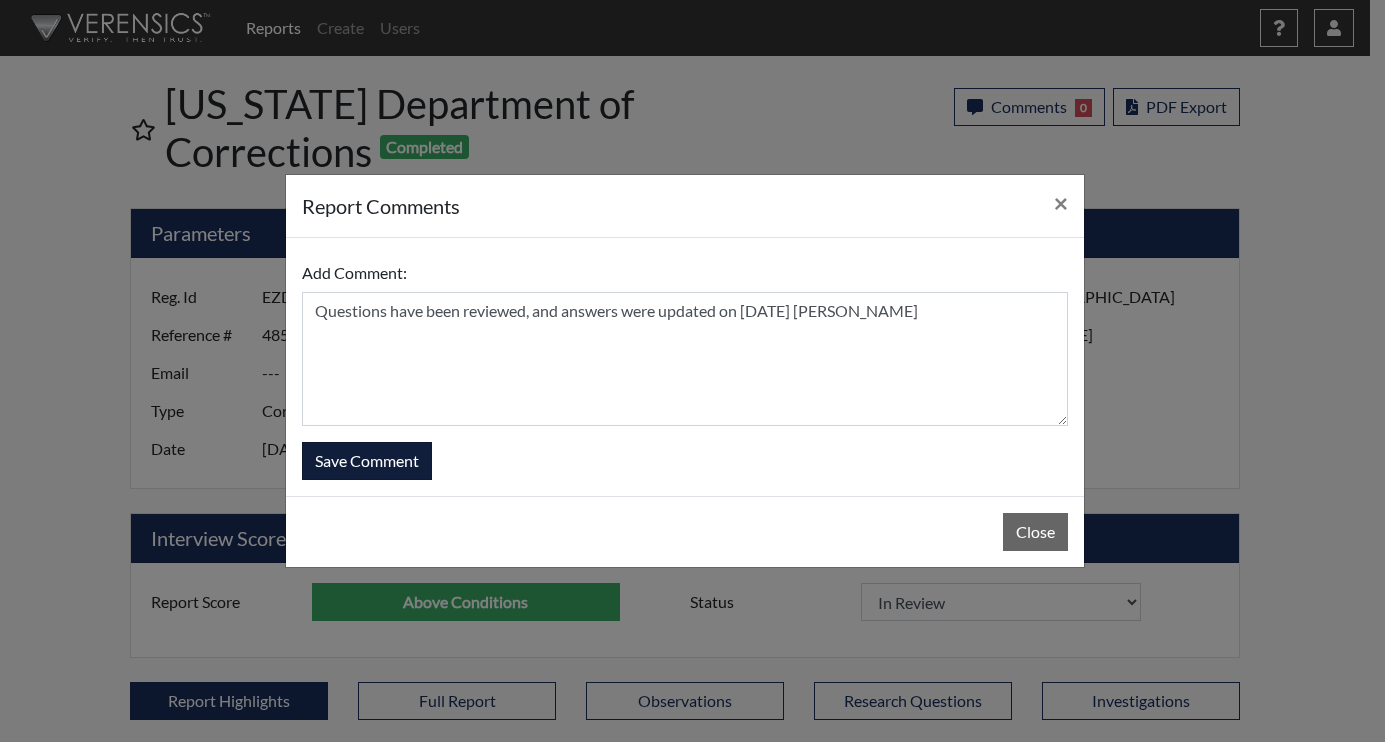 type 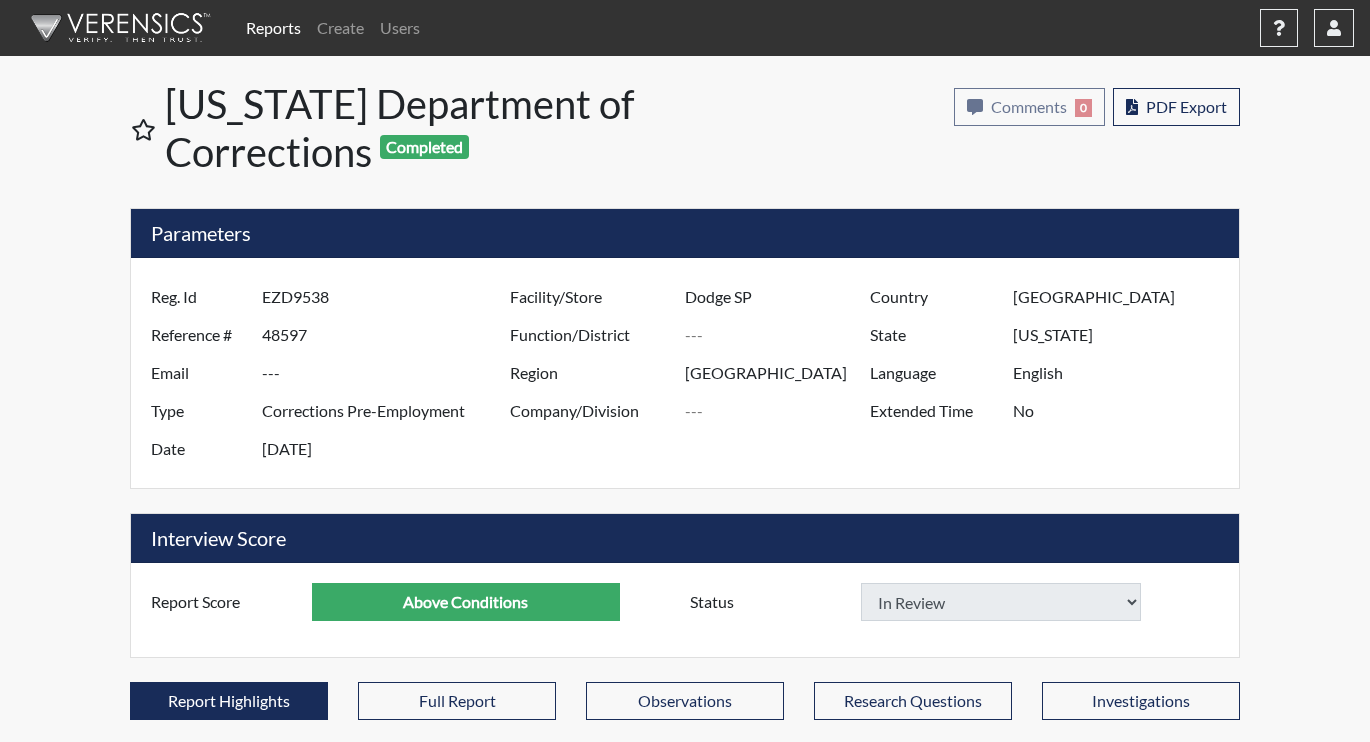 select 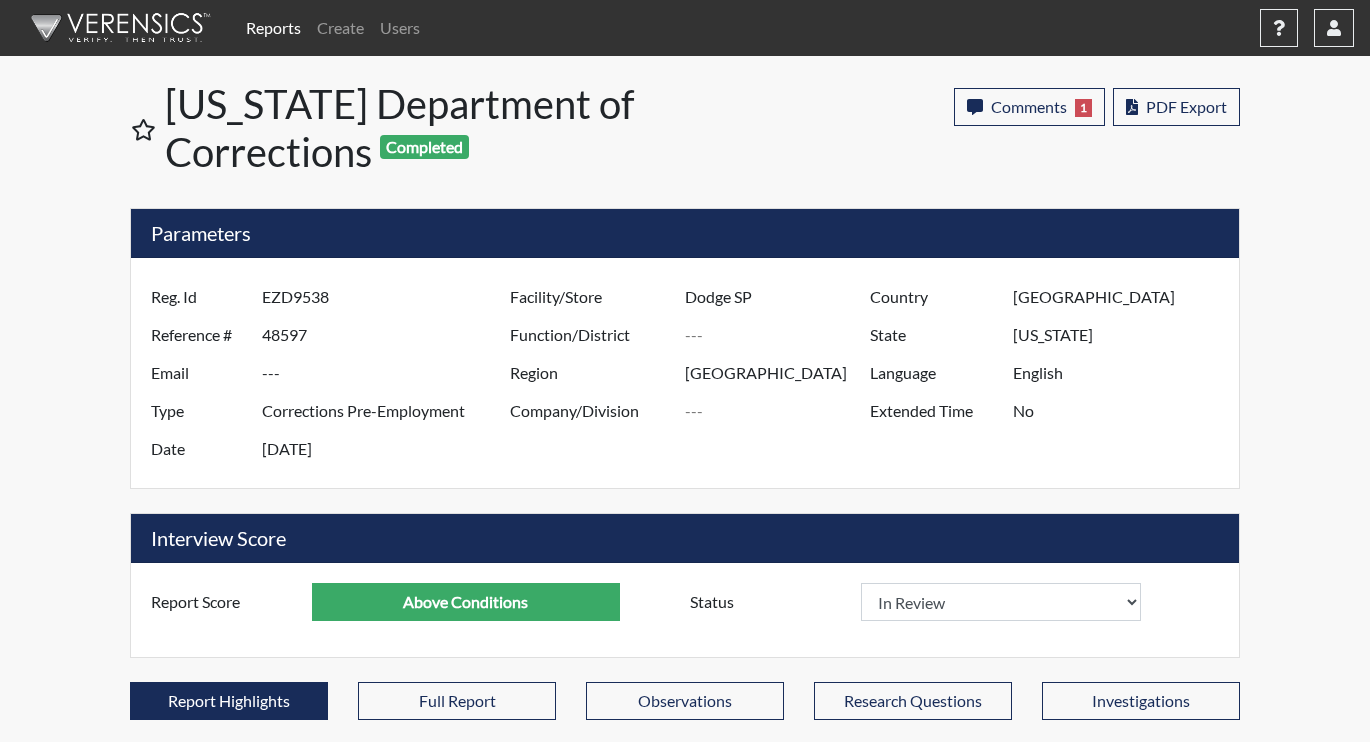 scroll, scrollTop: 999668, scrollLeft: 999169, axis: both 